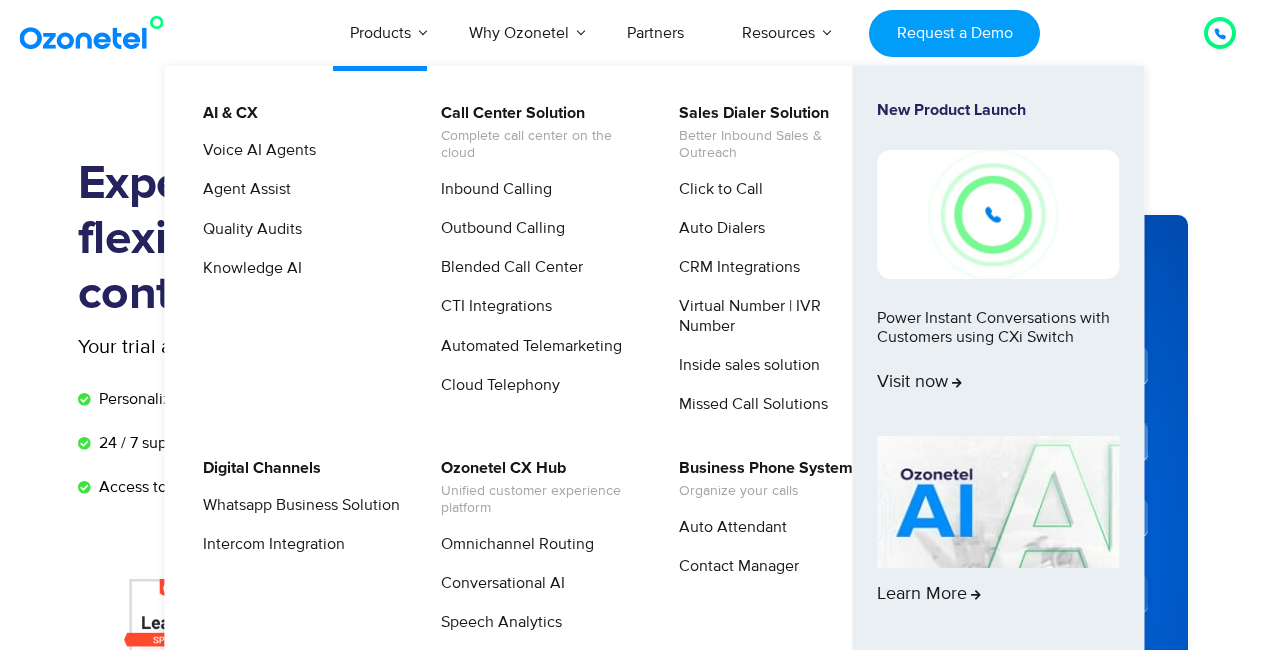 scroll, scrollTop: 0, scrollLeft: 0, axis: both 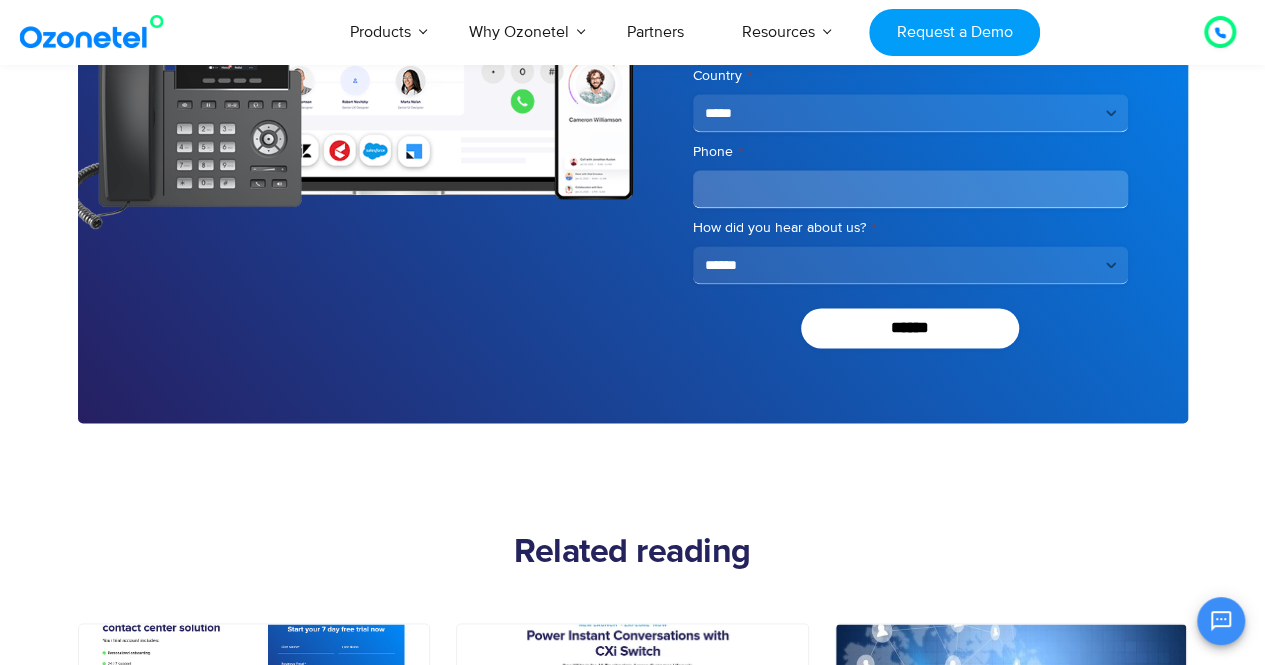 click on "**********" at bounding box center [910, 265] 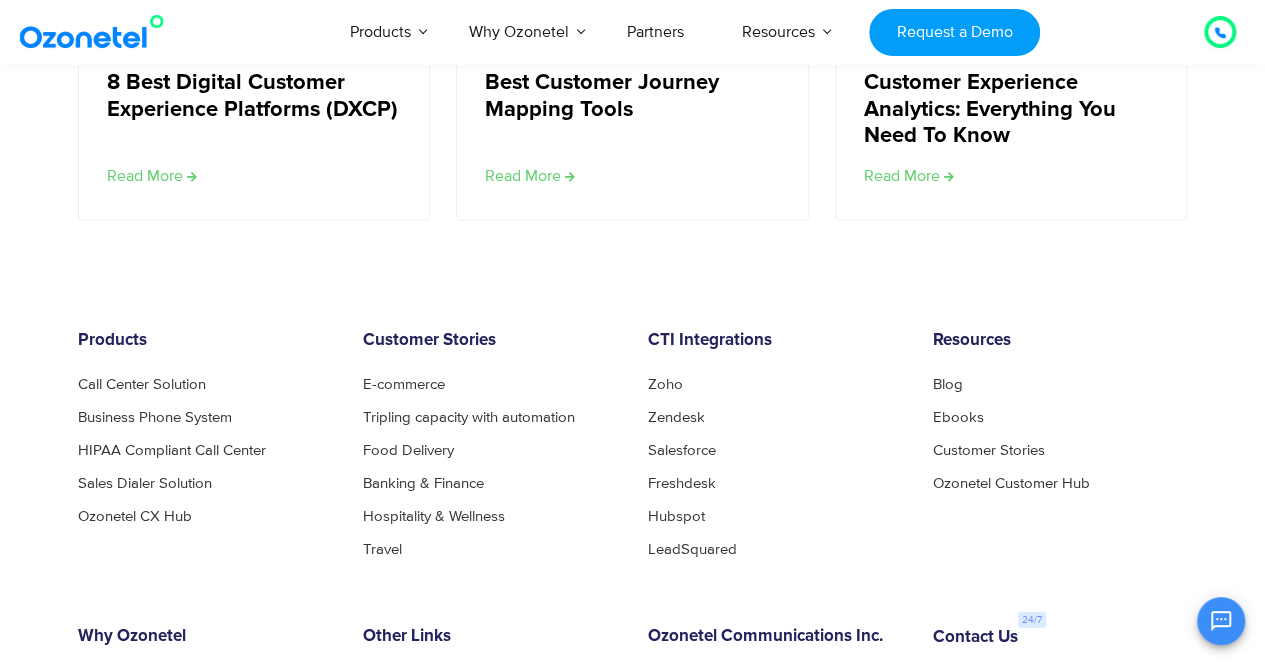 scroll, scrollTop: 5640, scrollLeft: 0, axis: vertical 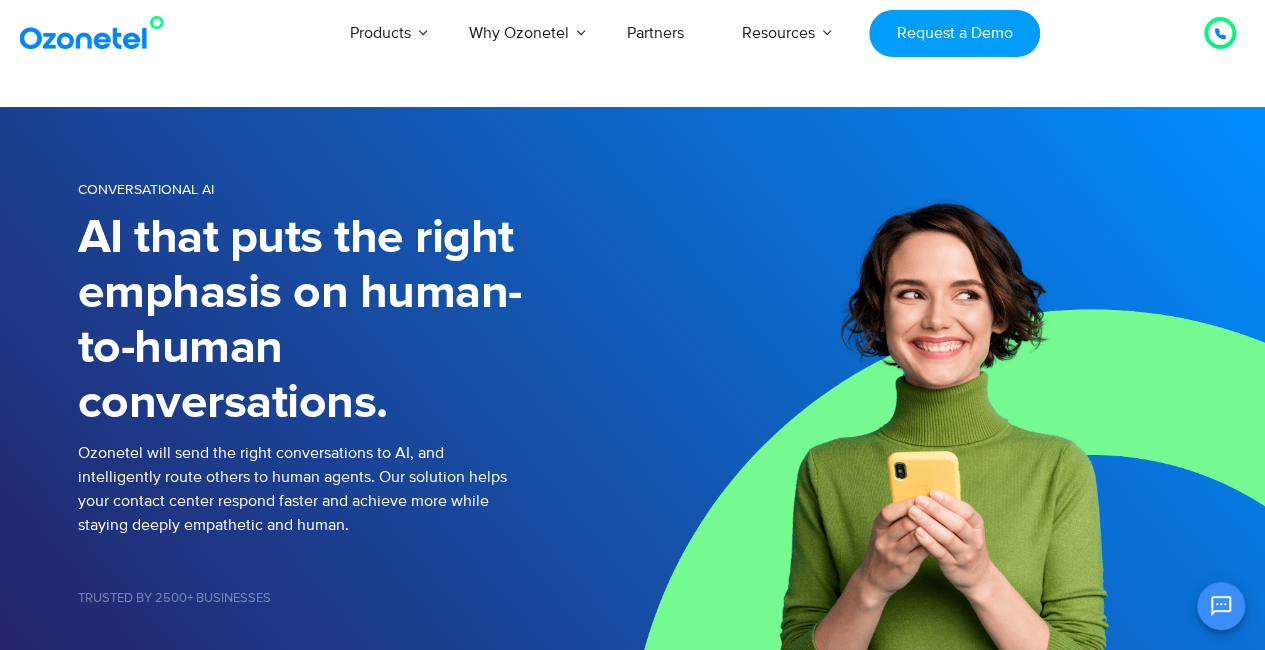 click at bounding box center [1220, 34] 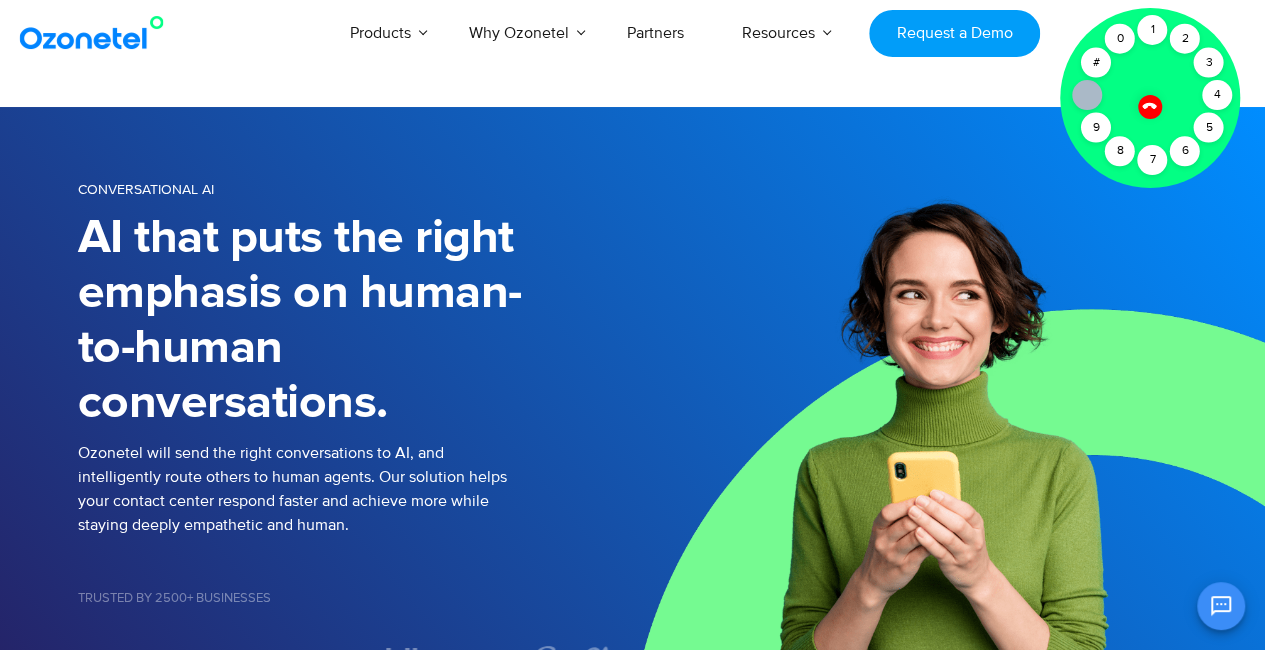 click at bounding box center (1149, 106) 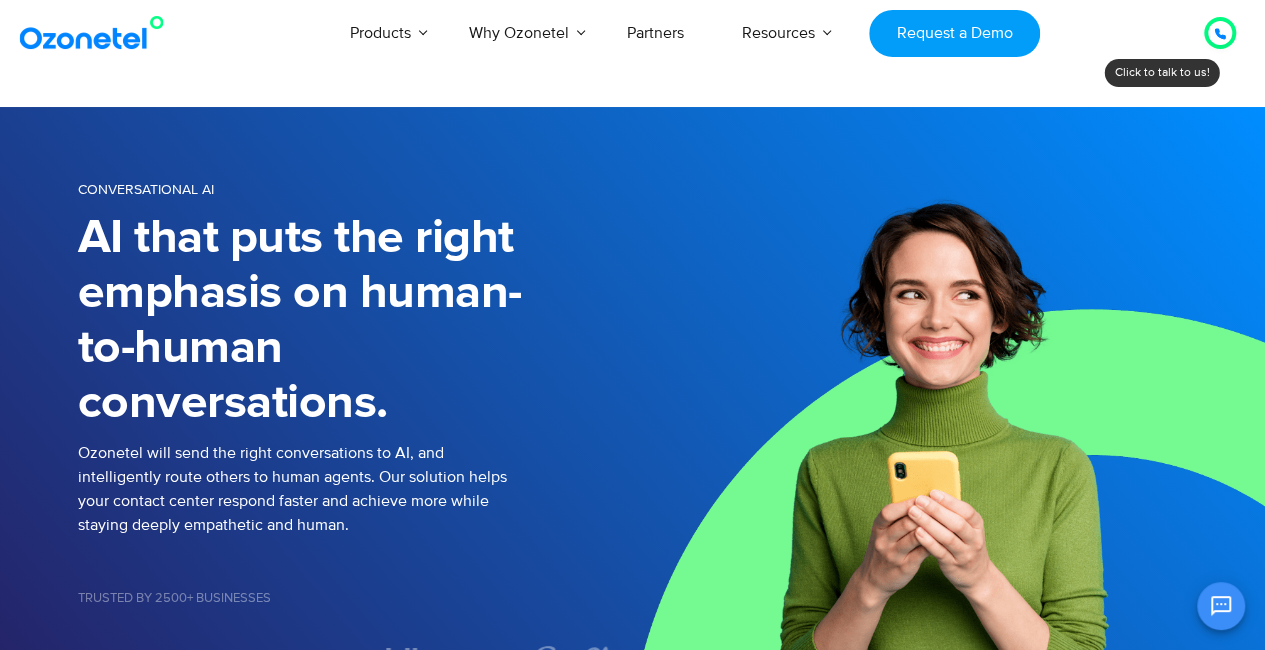 click at bounding box center [1220, 33] 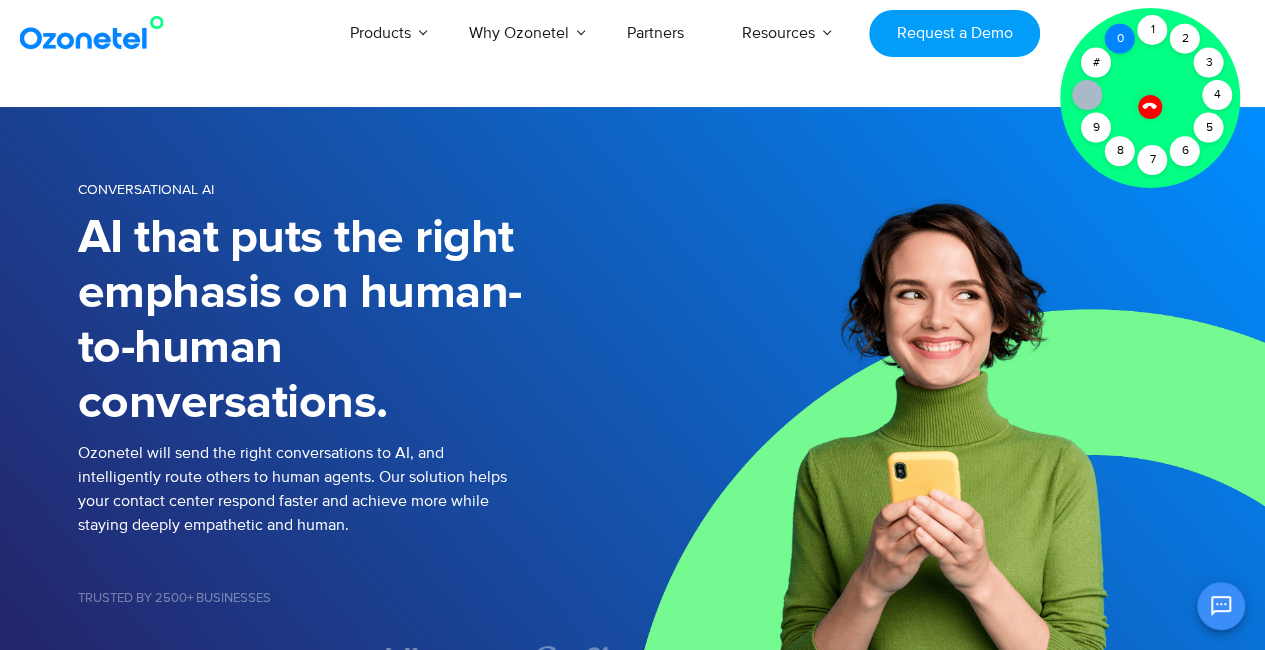 click on "0" at bounding box center (1120, 39) 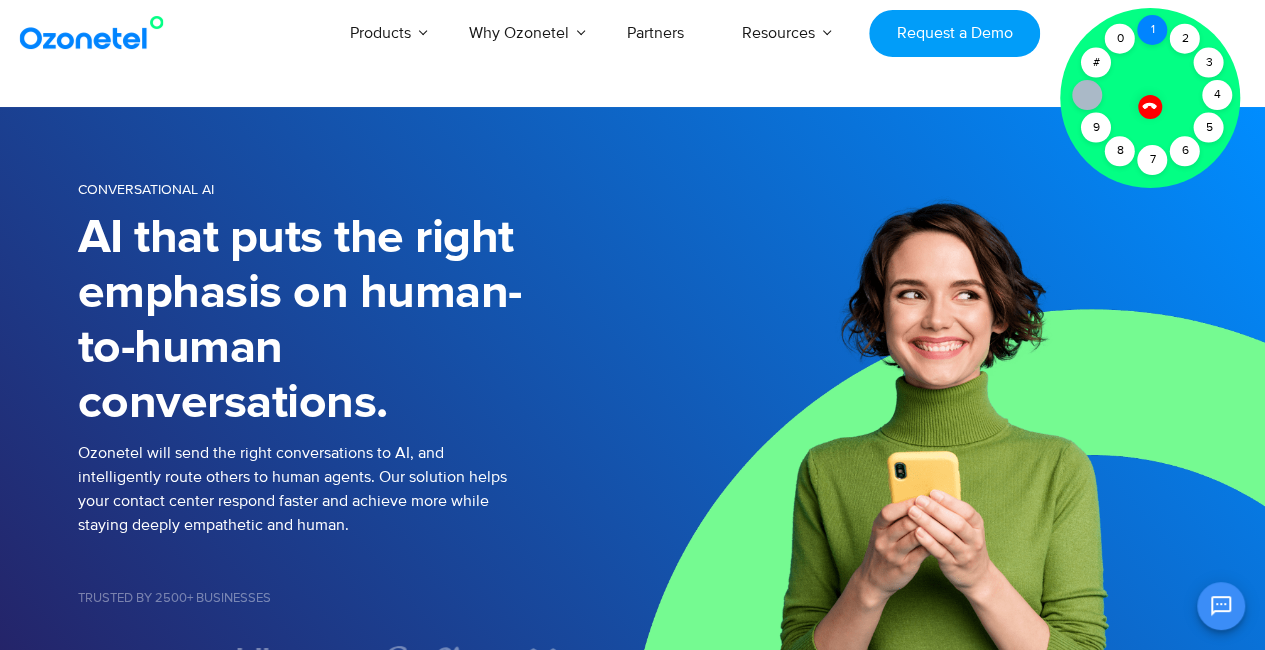 click on "1" at bounding box center [1152, 30] 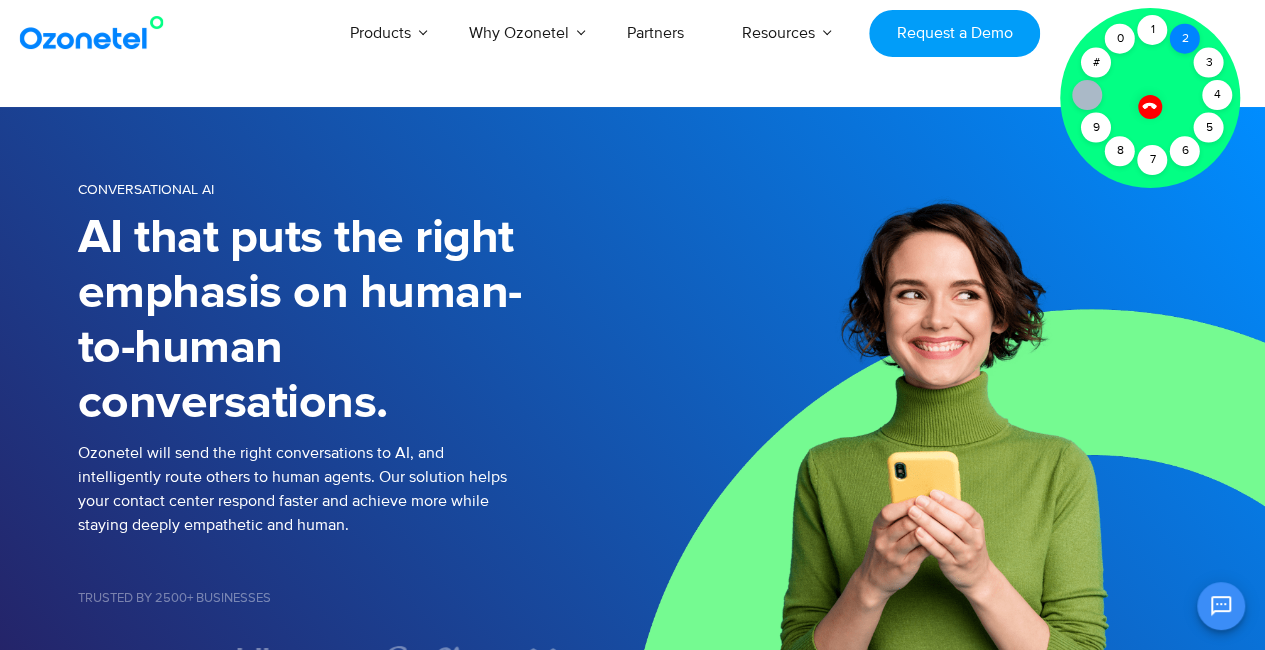 click on "2" at bounding box center (1185, 39) 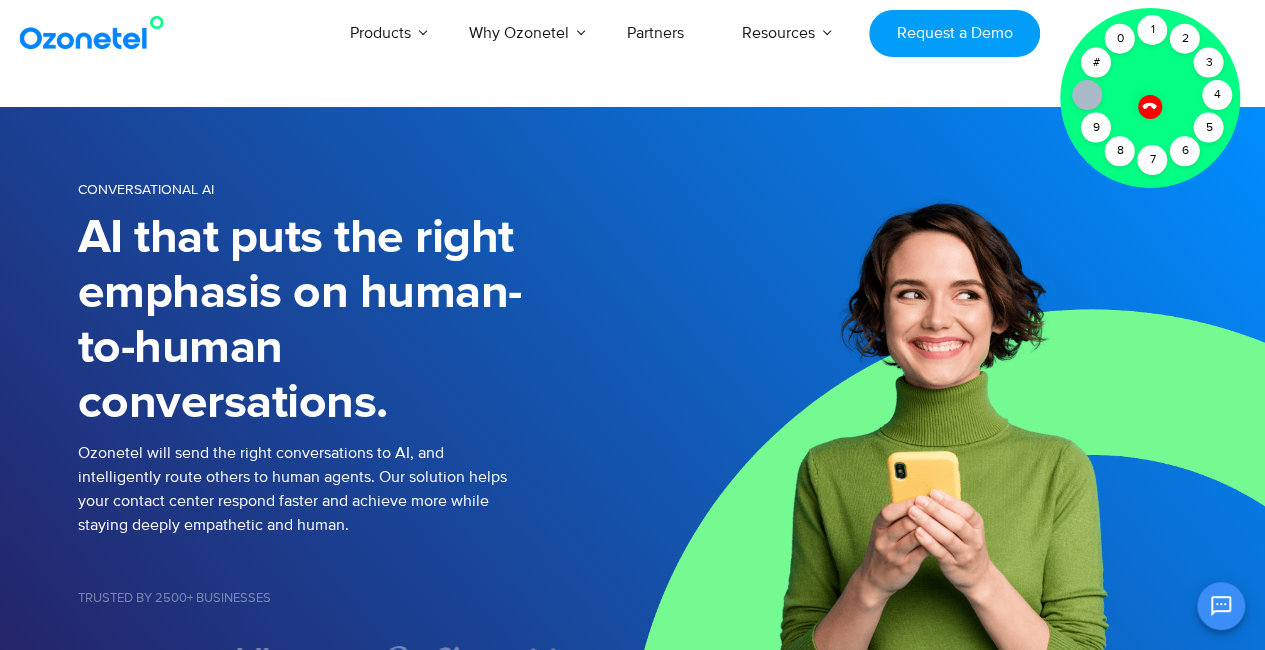 click at bounding box center (1150, 107) 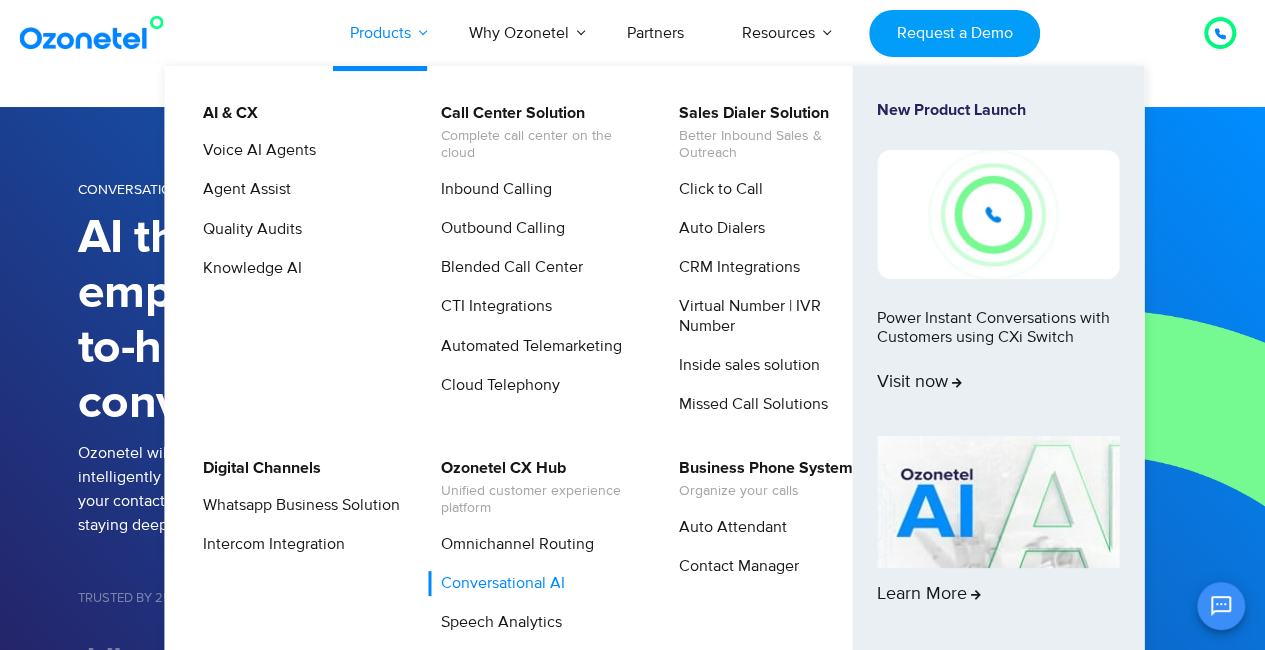 click on "Products" at bounding box center (380, 33) 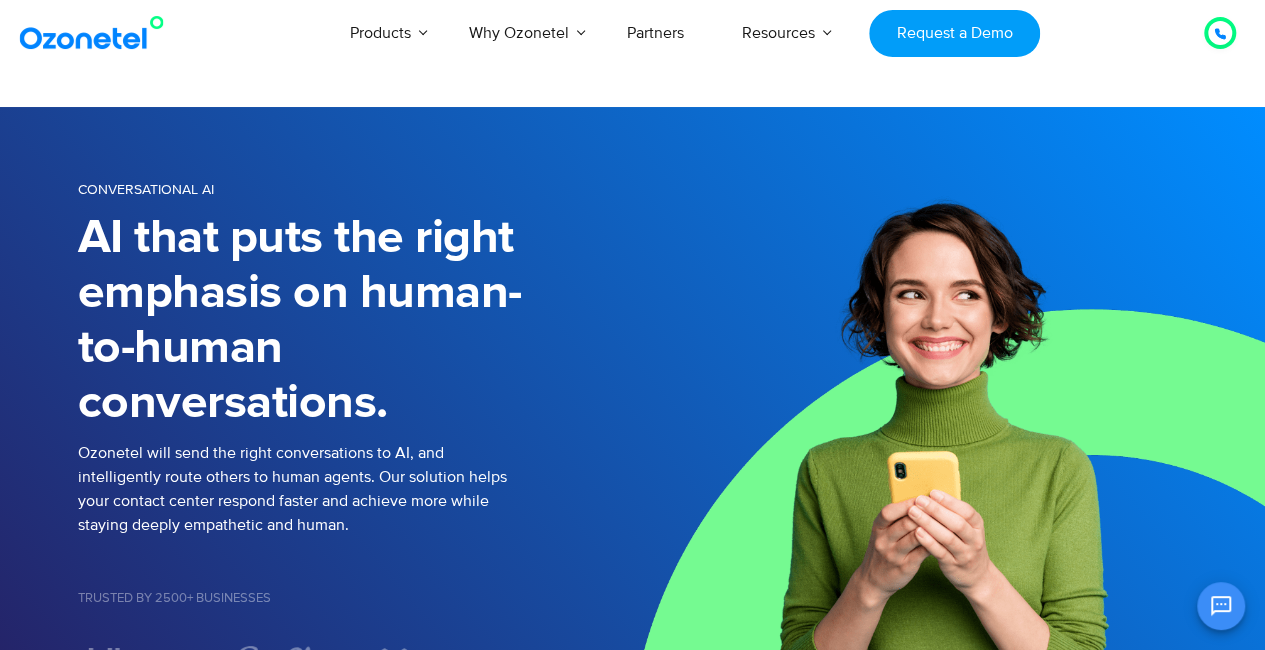 click at bounding box center [96, 33] 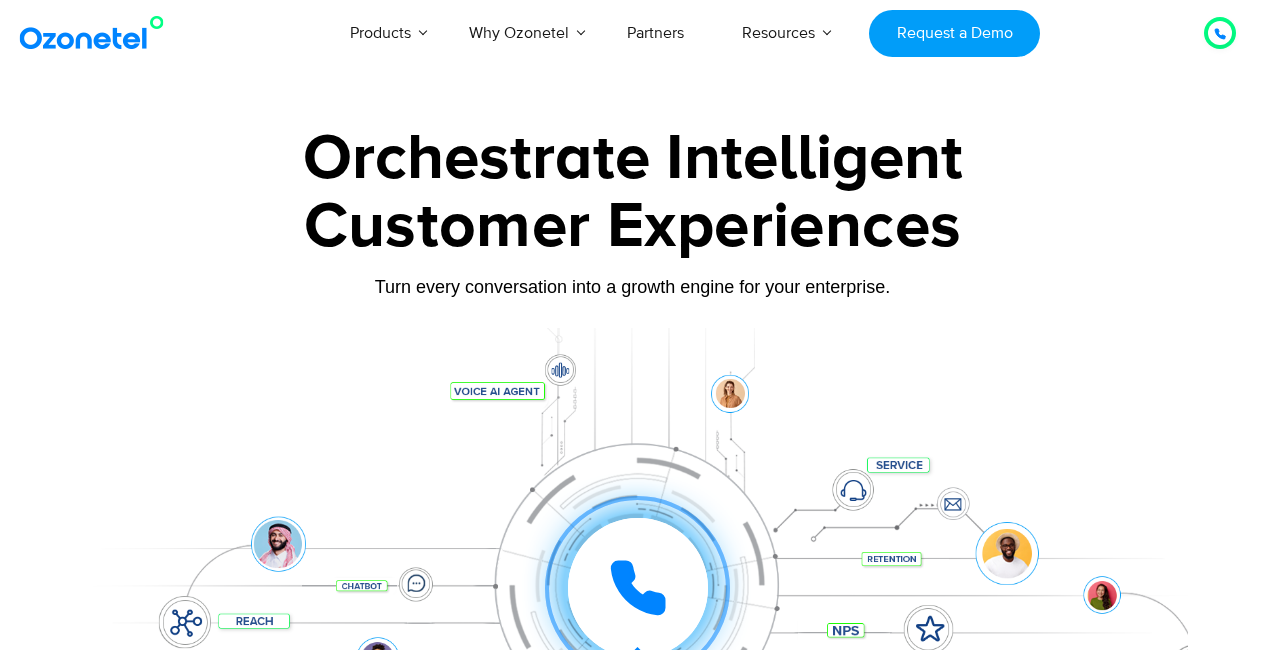 scroll, scrollTop: 0, scrollLeft: 0, axis: both 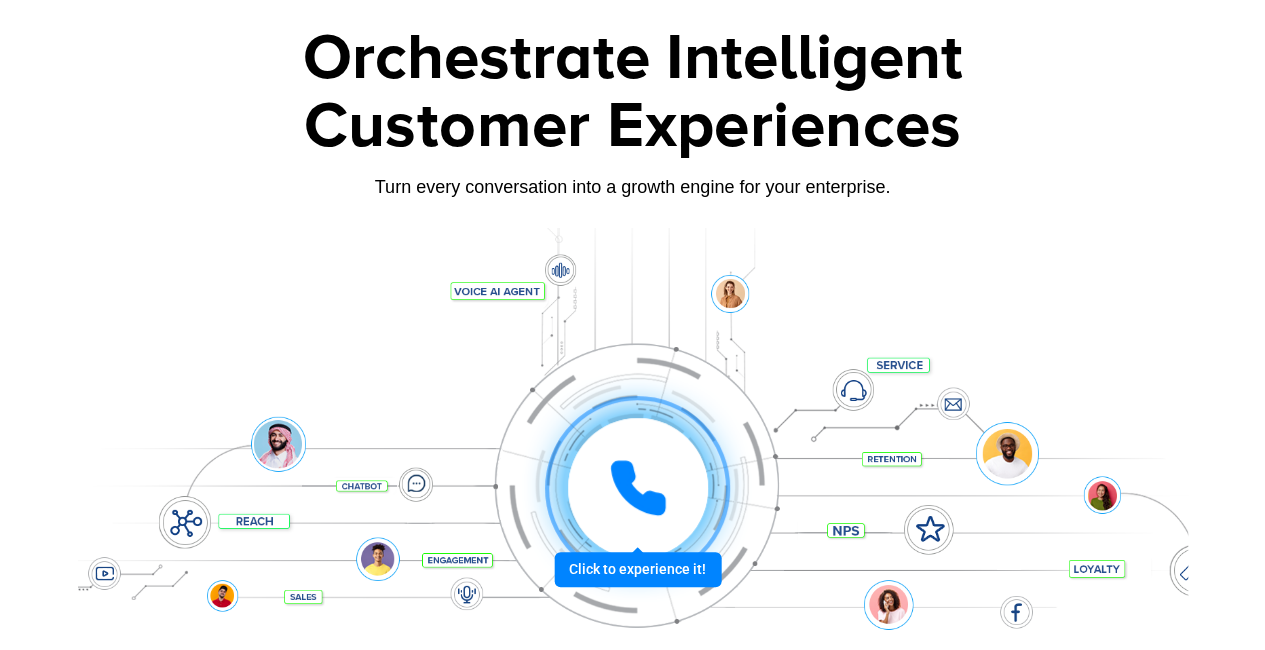 click at bounding box center (638, 488) 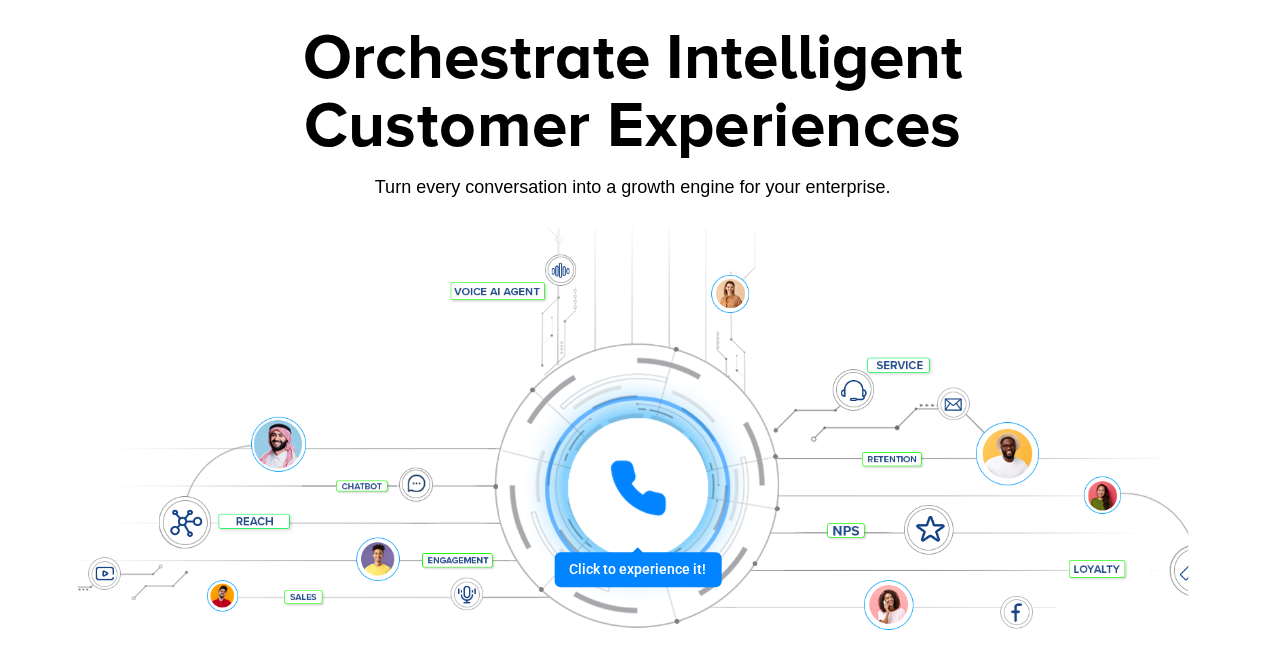 click at bounding box center [638, 488] 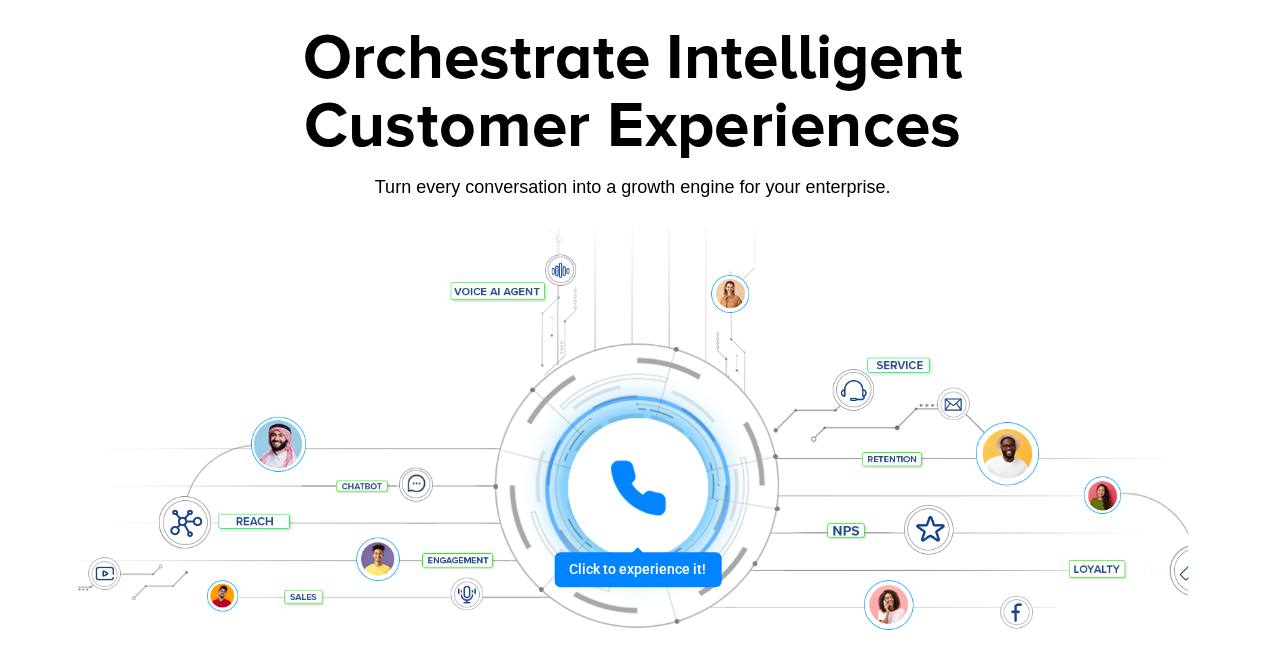 click at bounding box center [638, 488] 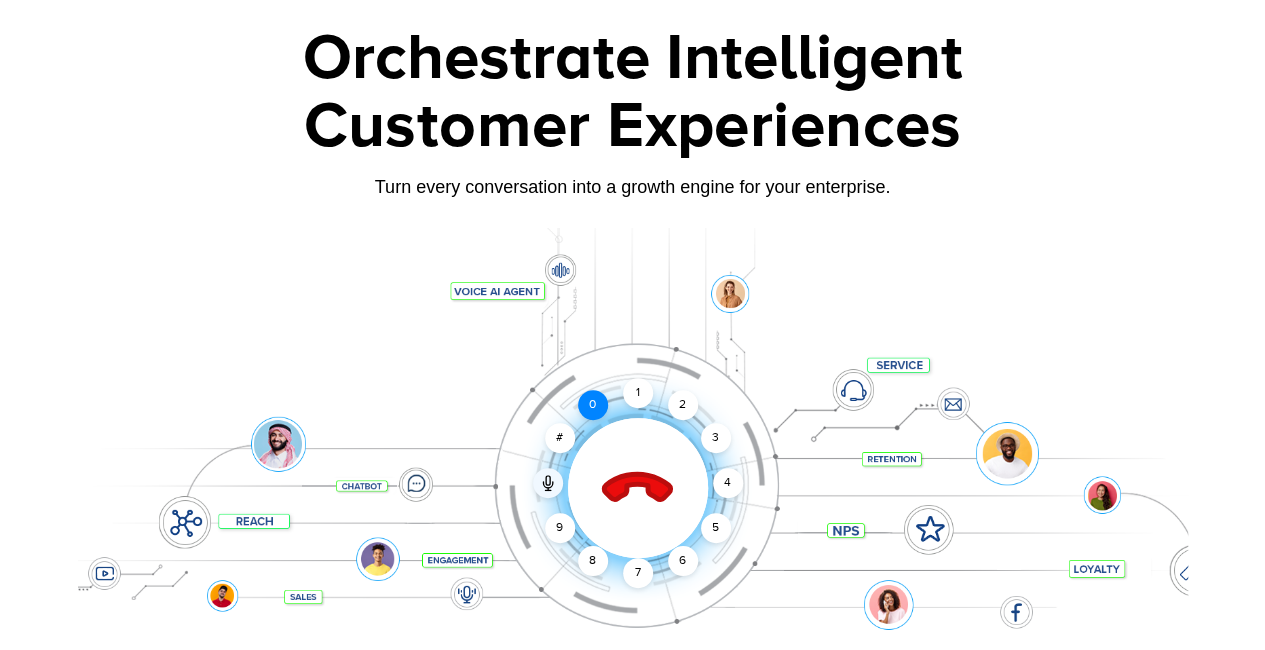click on "Click to end call
Call ended
1 2 3 4 5 6 7 8 9
# 0" at bounding box center (633, 448) 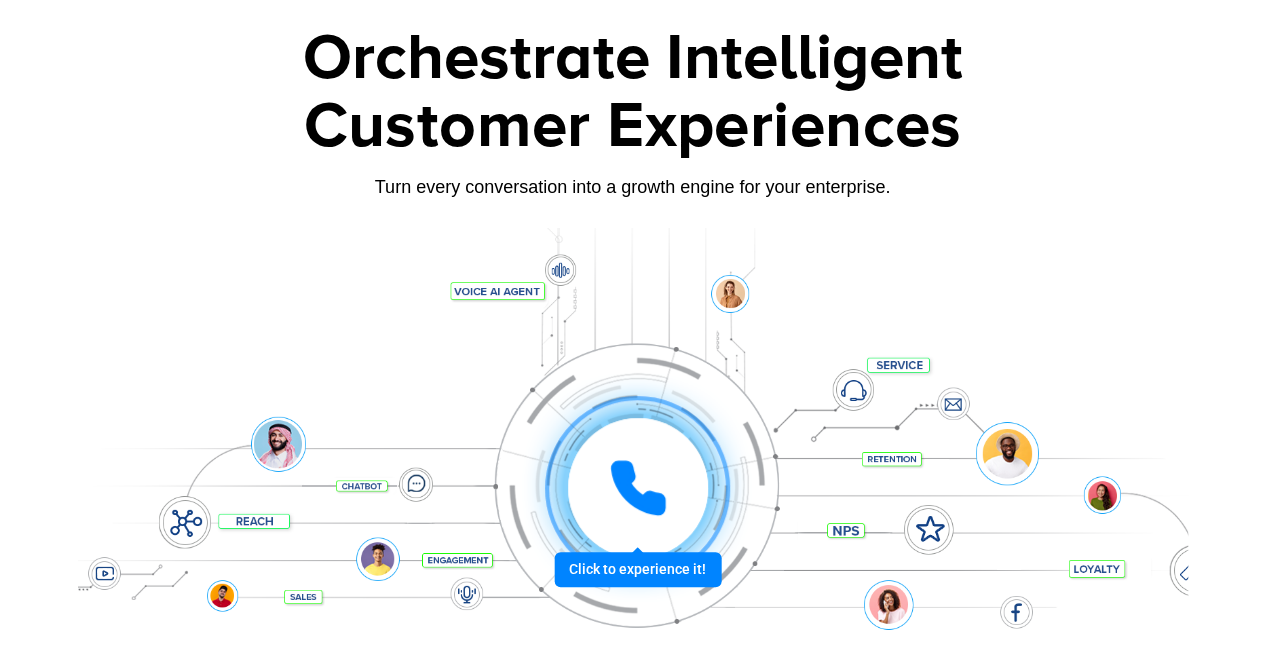 click at bounding box center (638, 488) 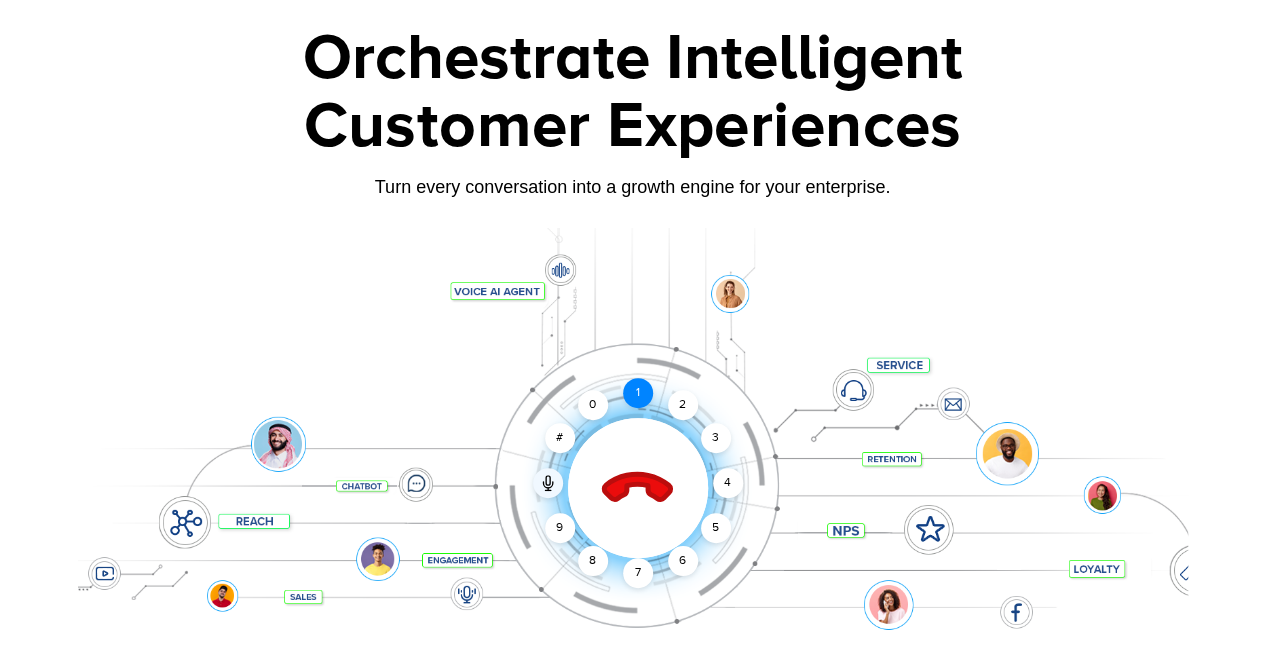 click on "1" at bounding box center [638, 393] 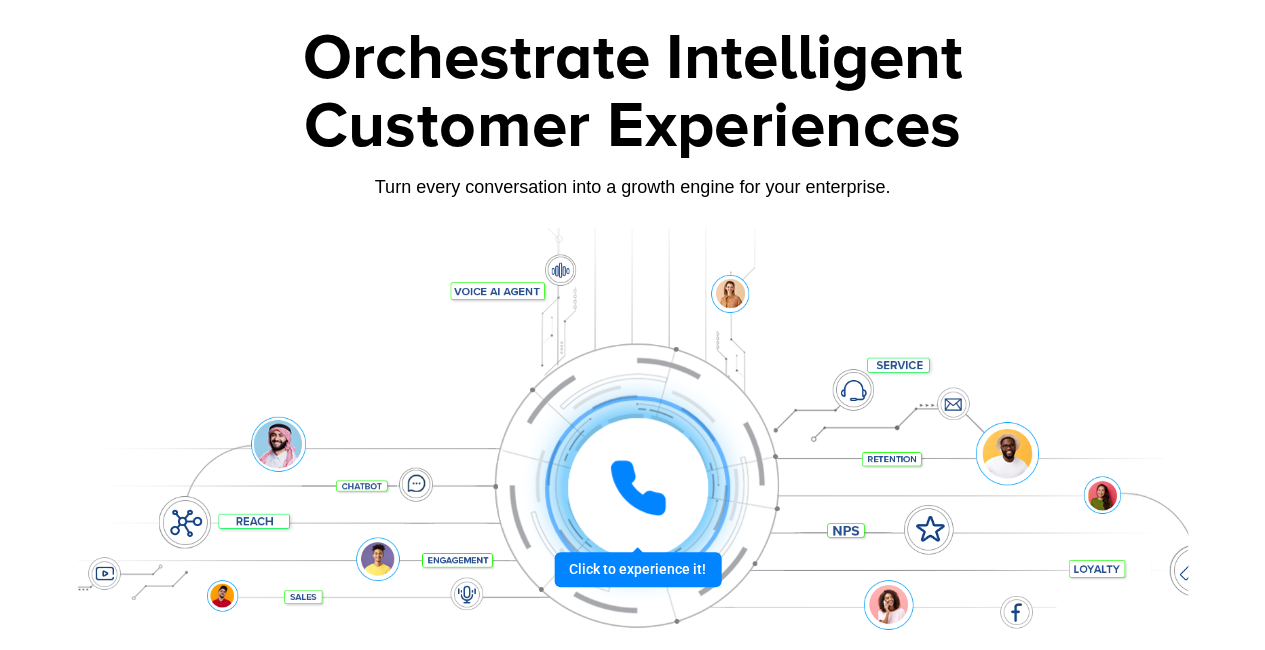 click at bounding box center (637, 488) 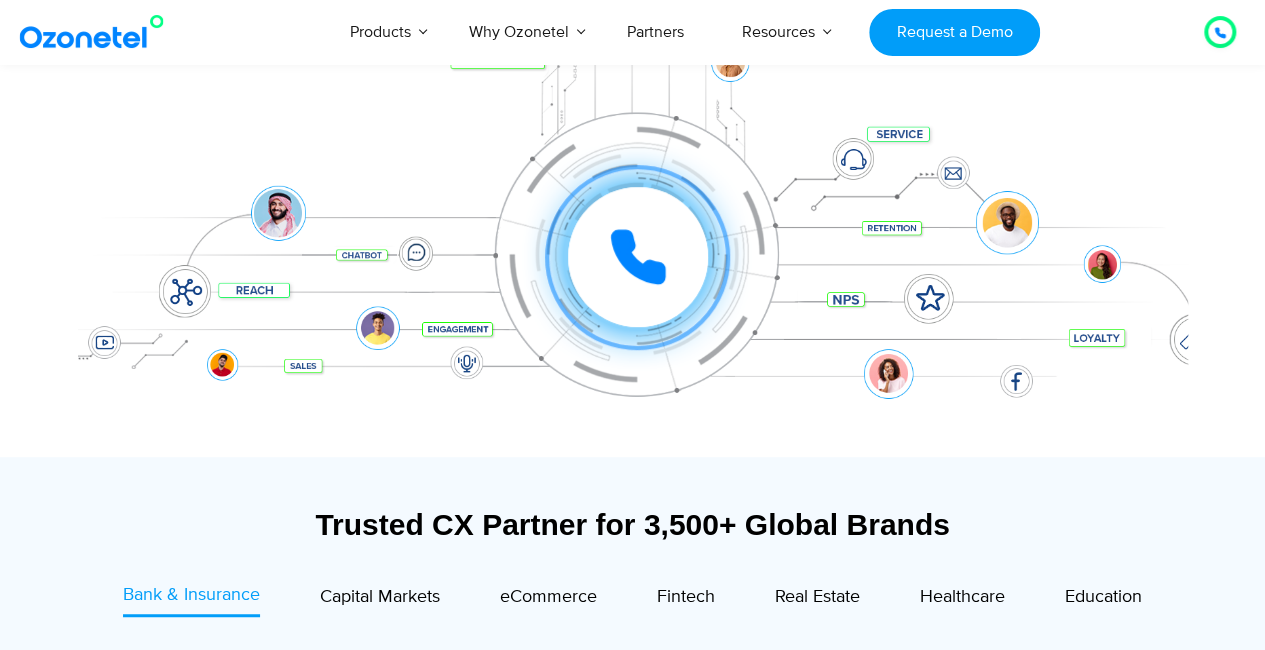 scroll, scrollTop: 300, scrollLeft: 0, axis: vertical 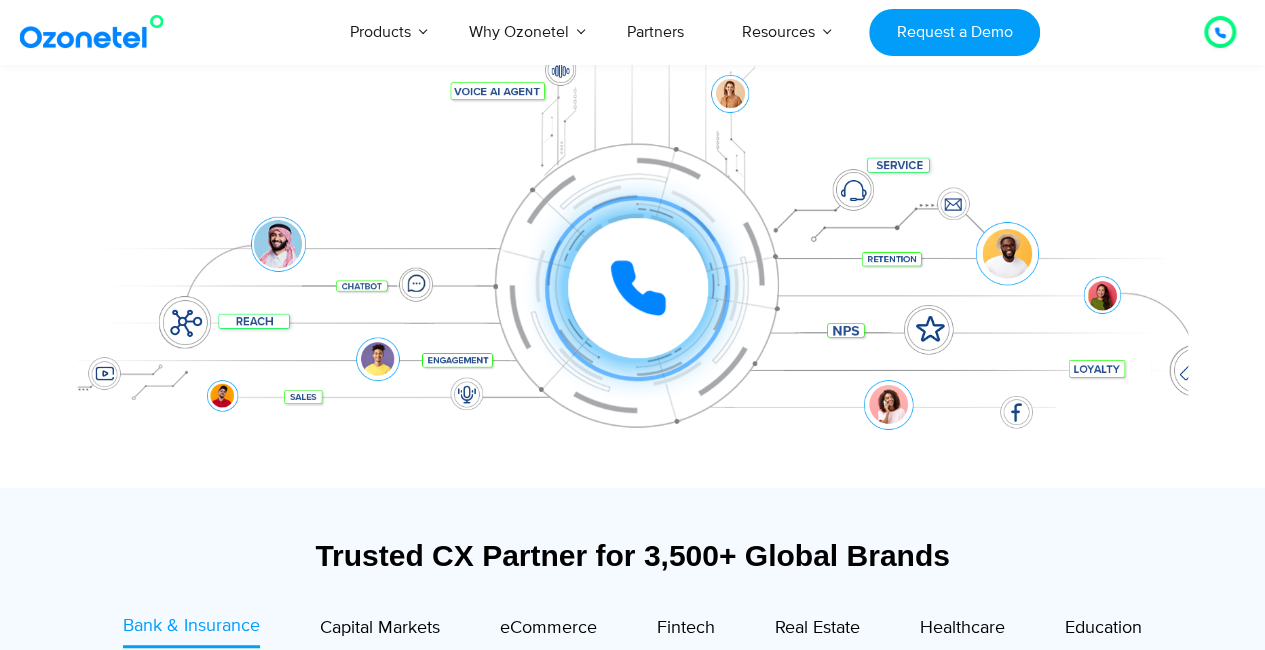 click on "Products
AI & CX
Voice AI Agents
Agent Assist
Quality Audits
Knowledge AI
Call Center Solution Complete call center on the cloud
Inbound Calling
Outbound Calling
Blended Call Center
CTI Integrations
Automated Telemarketing
Cloud Telephony
Sales Dialer Solution  Better Inbound Sales & Outreach
Click to Call
Auto Dialers
CRM Integrations
Virtual Number | IVR Number
Inside sales solution
Missed Call Solutions
Digital Channels
Whatsapp Business Solution
Intercom Integration
Ozonetel CX Hub Unified customer experience platform
Omnichannel Routing
Conversational AI
Speech Analytics
Business Phone System Organize your calls
Auto Attendant
Contact Manager
New Product Launch Power Instant Conversations with Customers using CXi Switch Visit now Learn More
Why Ozonetel
Industry Solutions For
Ecommerce
BPO" at bounding box center [735, 32] 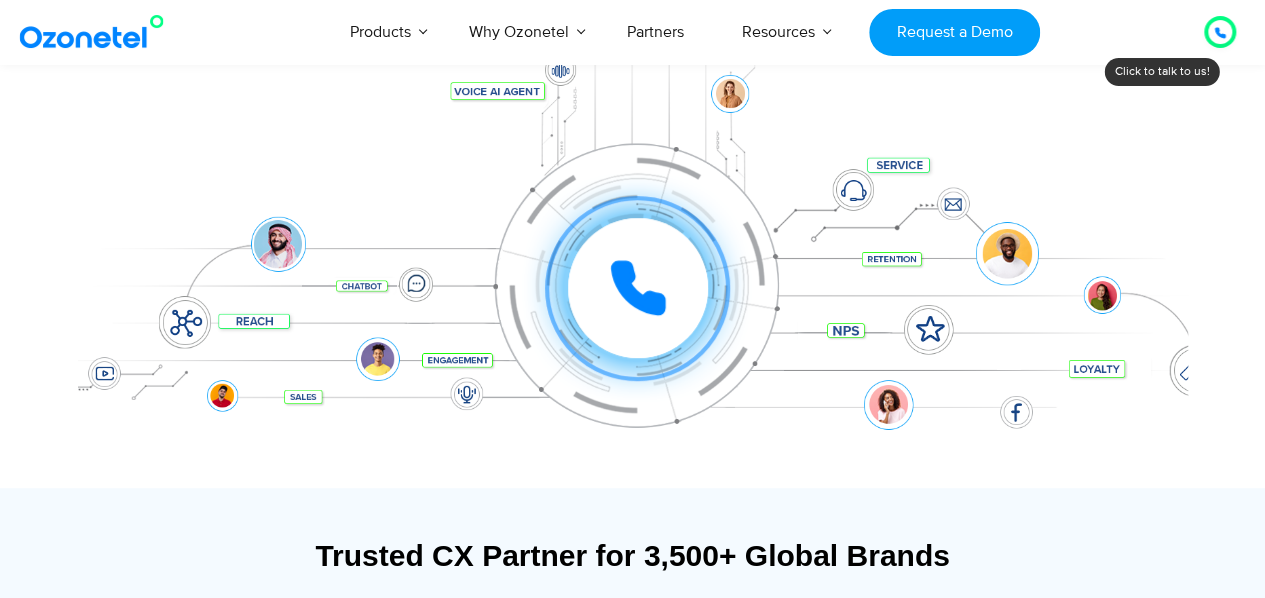 drag, startPoint x: 527, startPoint y: 210, endPoint x: 527, endPoint y: 178, distance: 32 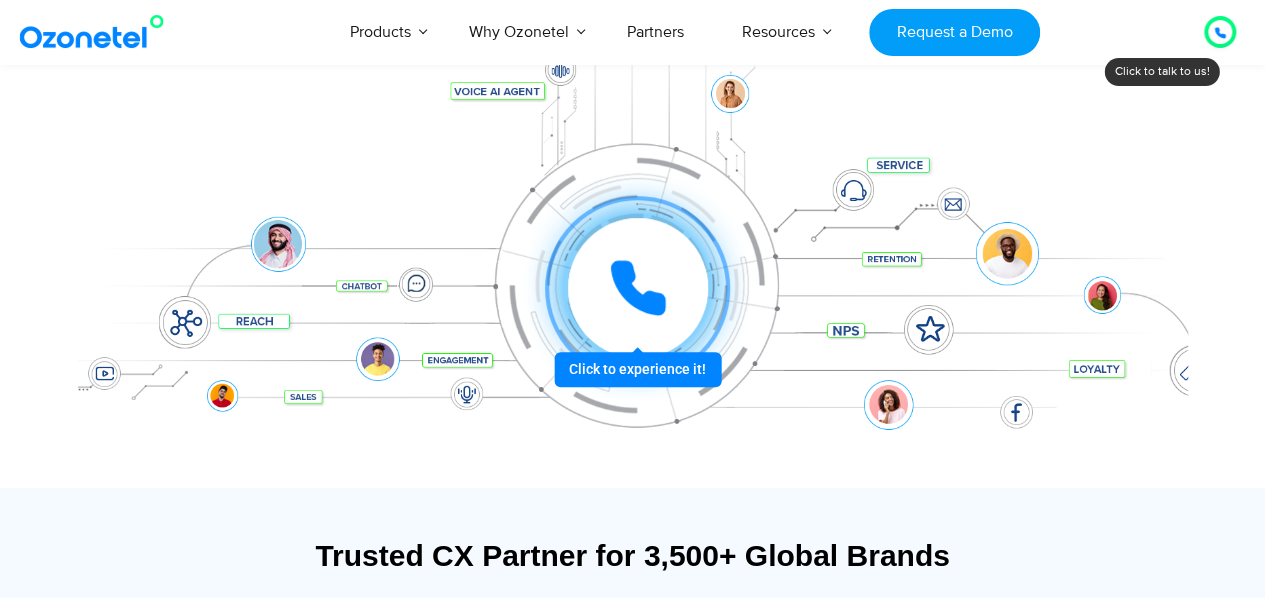 click at bounding box center (638, 288) 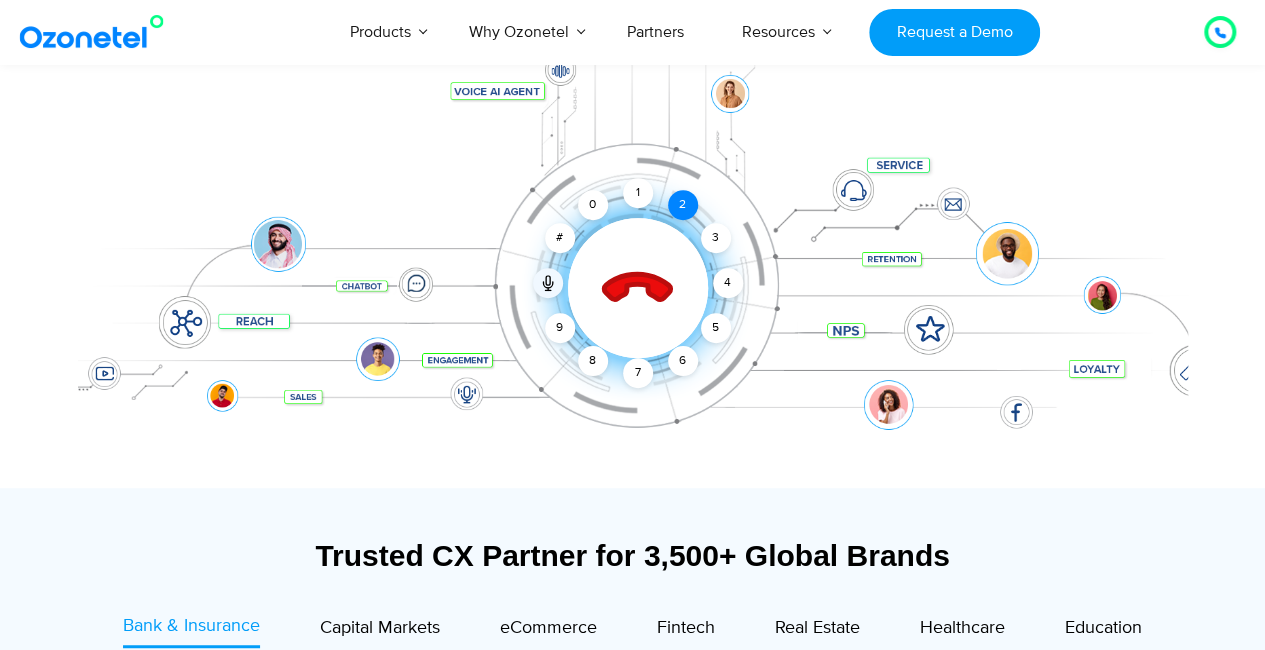 click on "2" at bounding box center [683, 205] 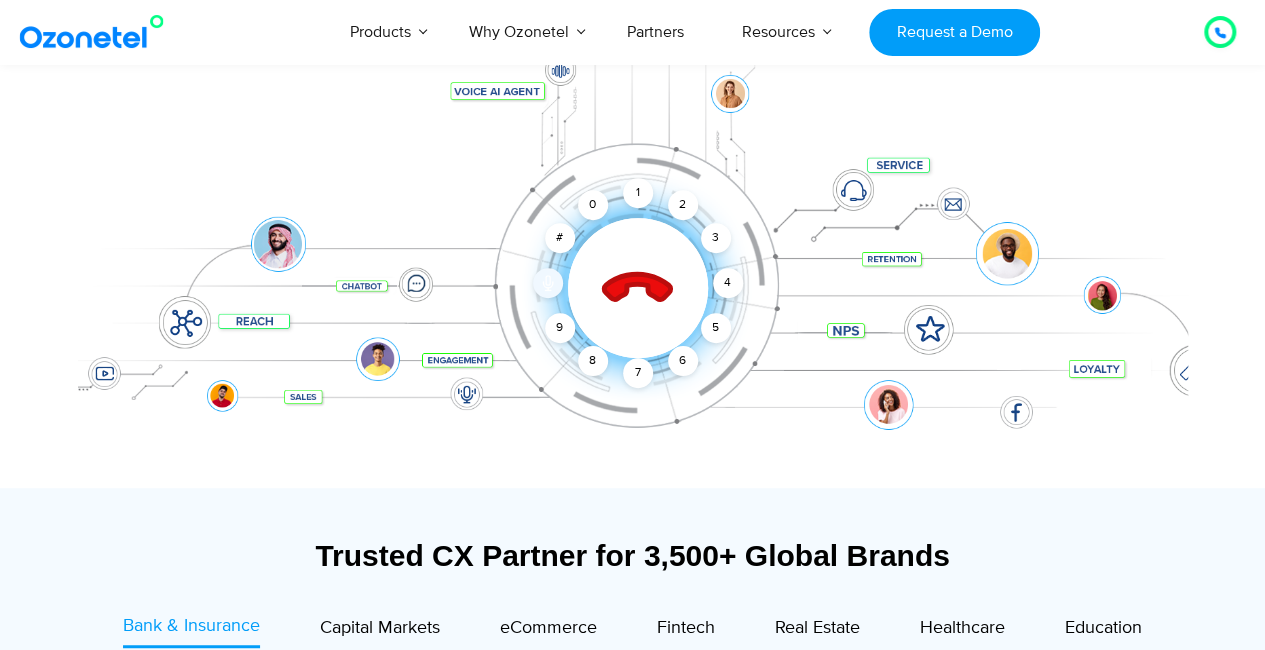 click at bounding box center (548, 283) 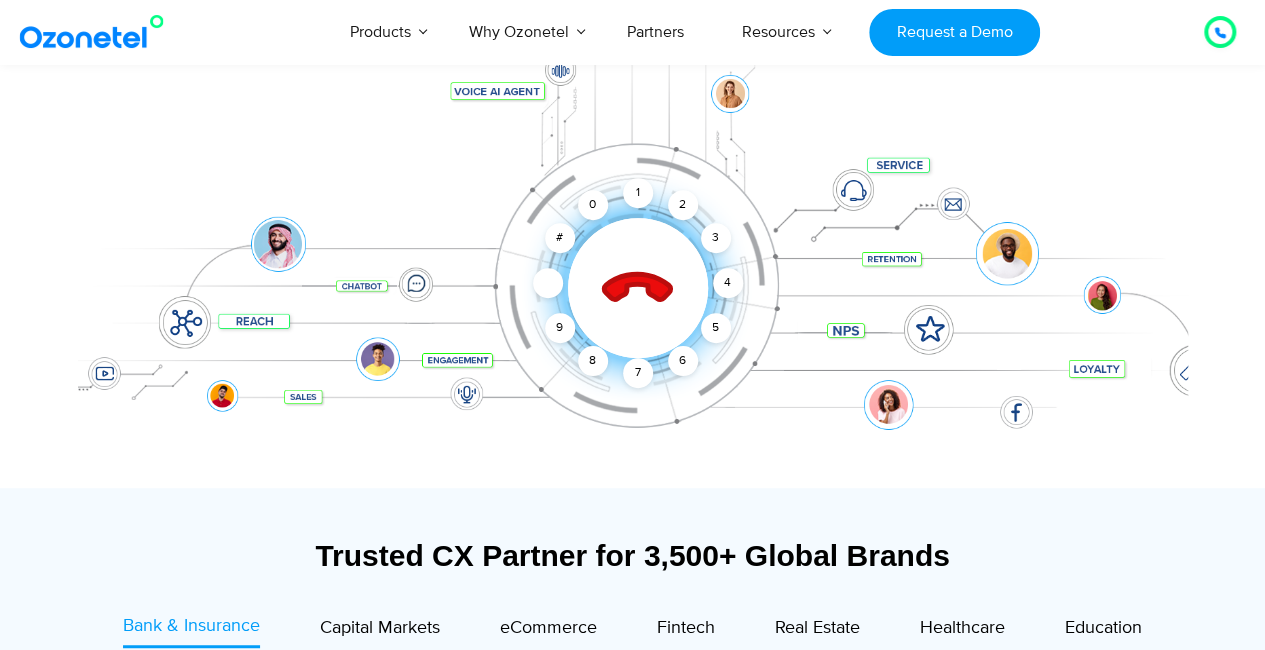 click at bounding box center [548, 283] 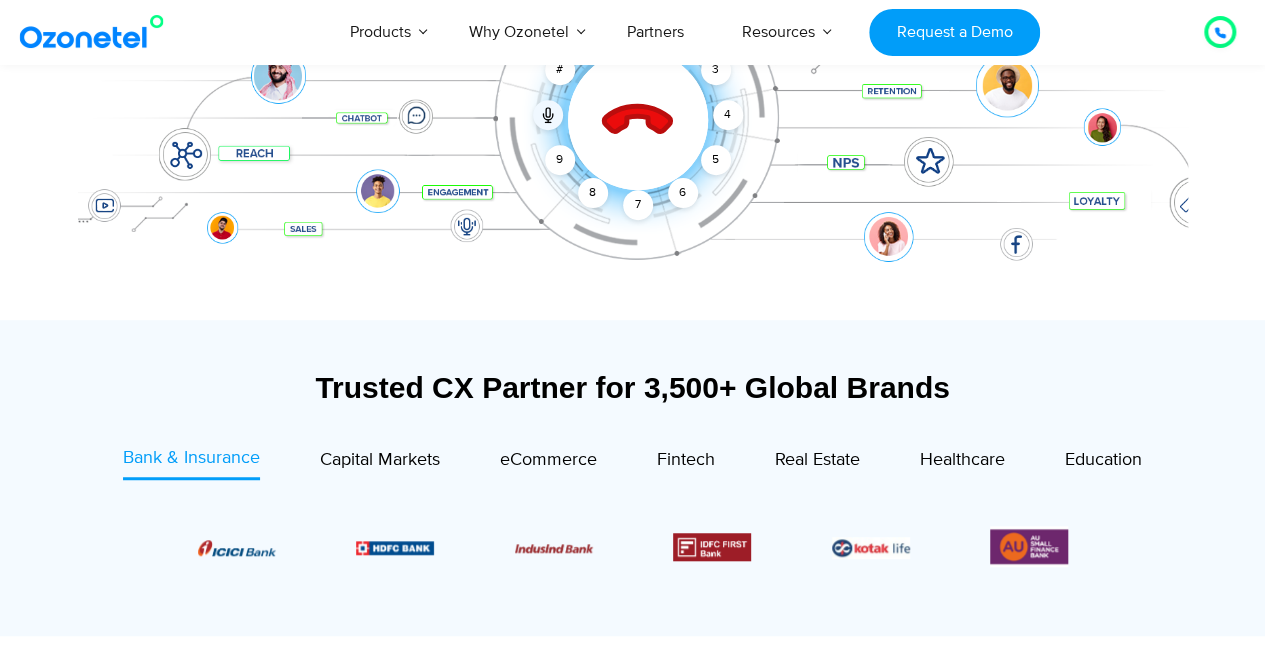 scroll, scrollTop: 500, scrollLeft: 0, axis: vertical 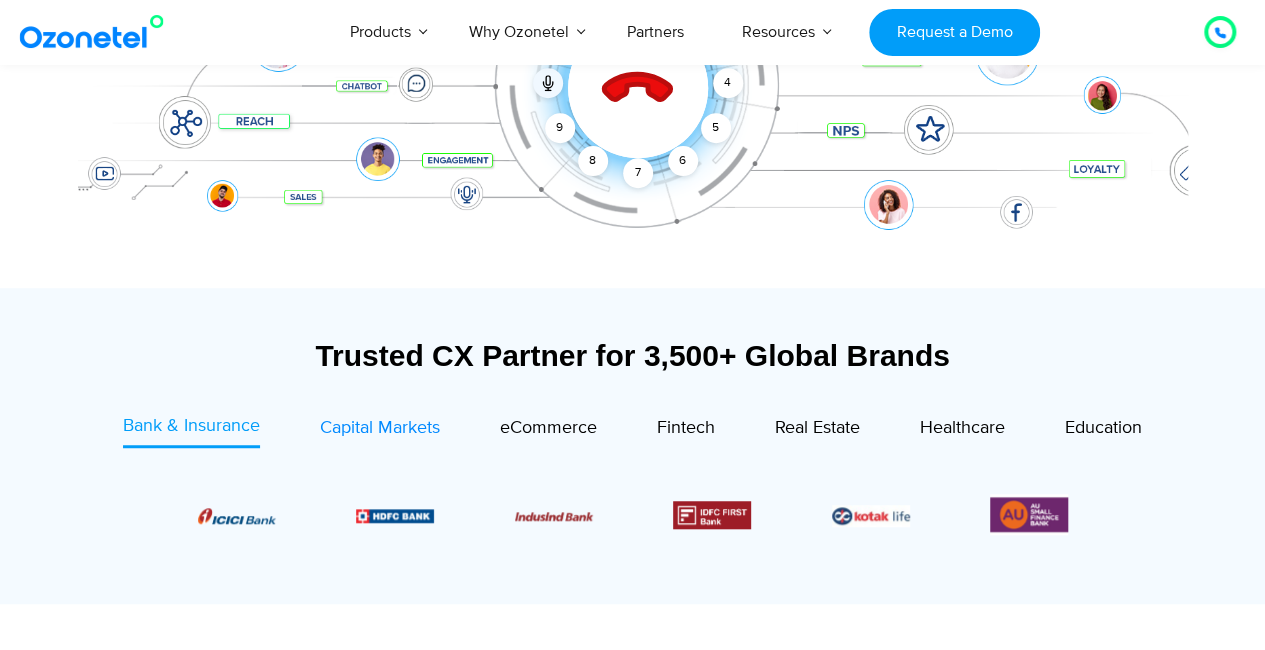 click on "Capital Markets" at bounding box center [380, 428] 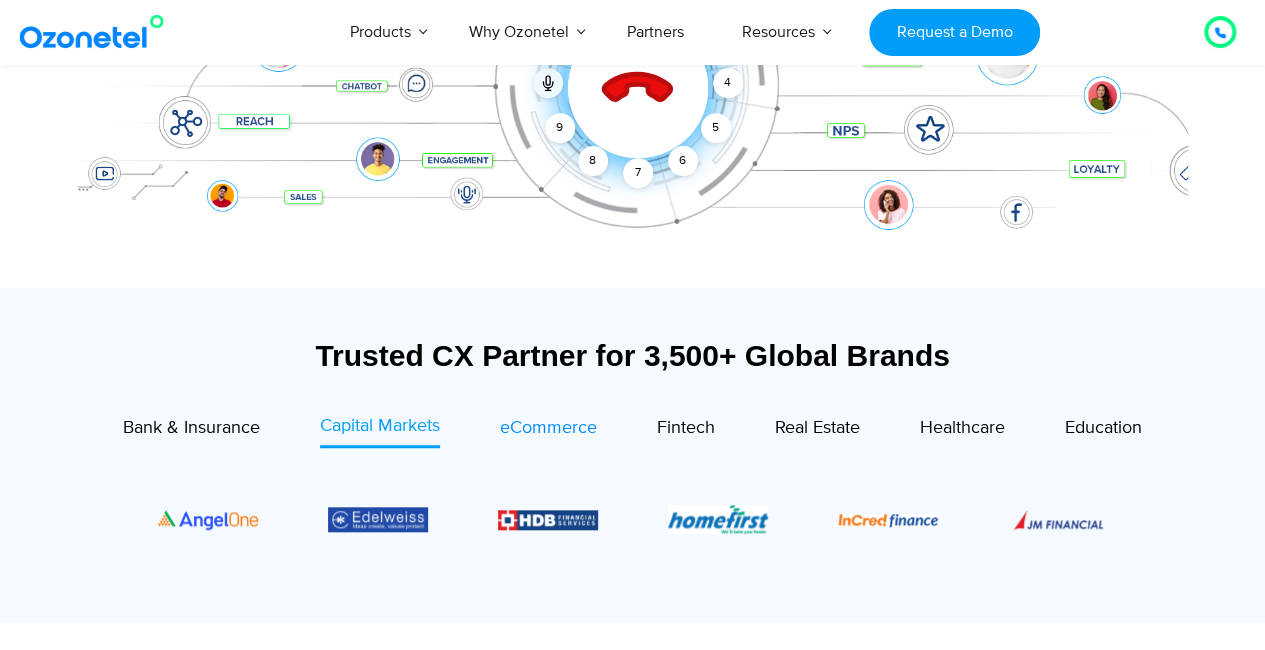 click on "eCommerce" at bounding box center [548, 428] 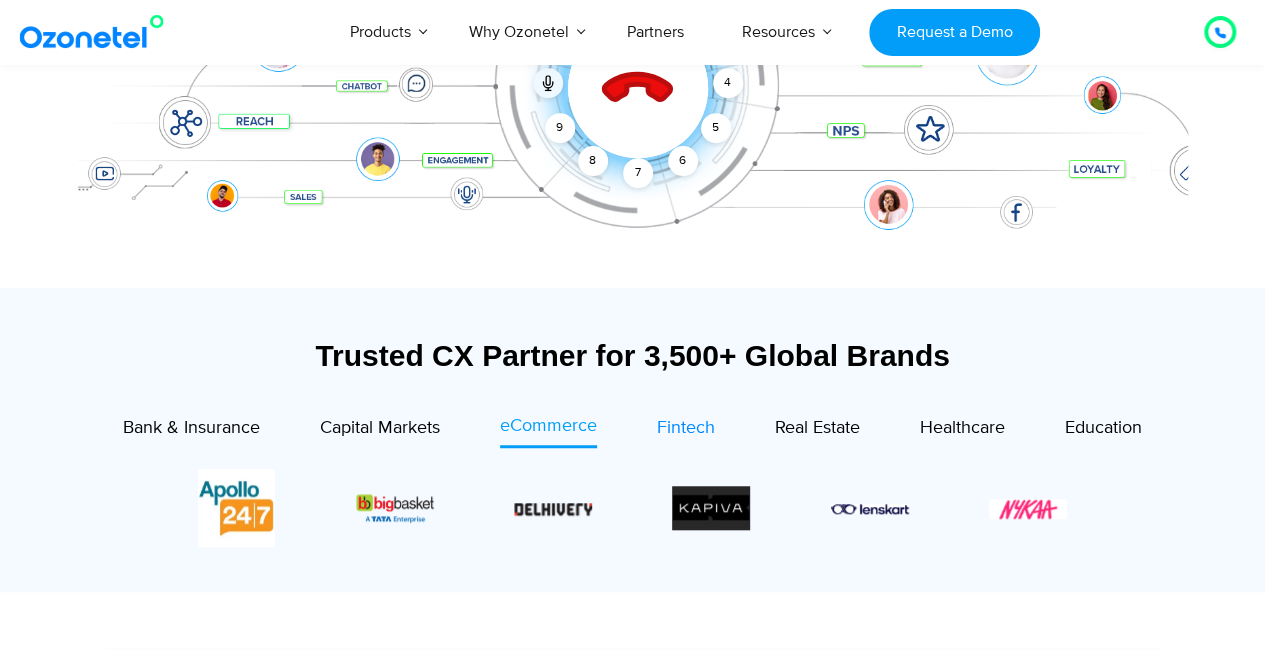 click on "Fintech" at bounding box center (686, 428) 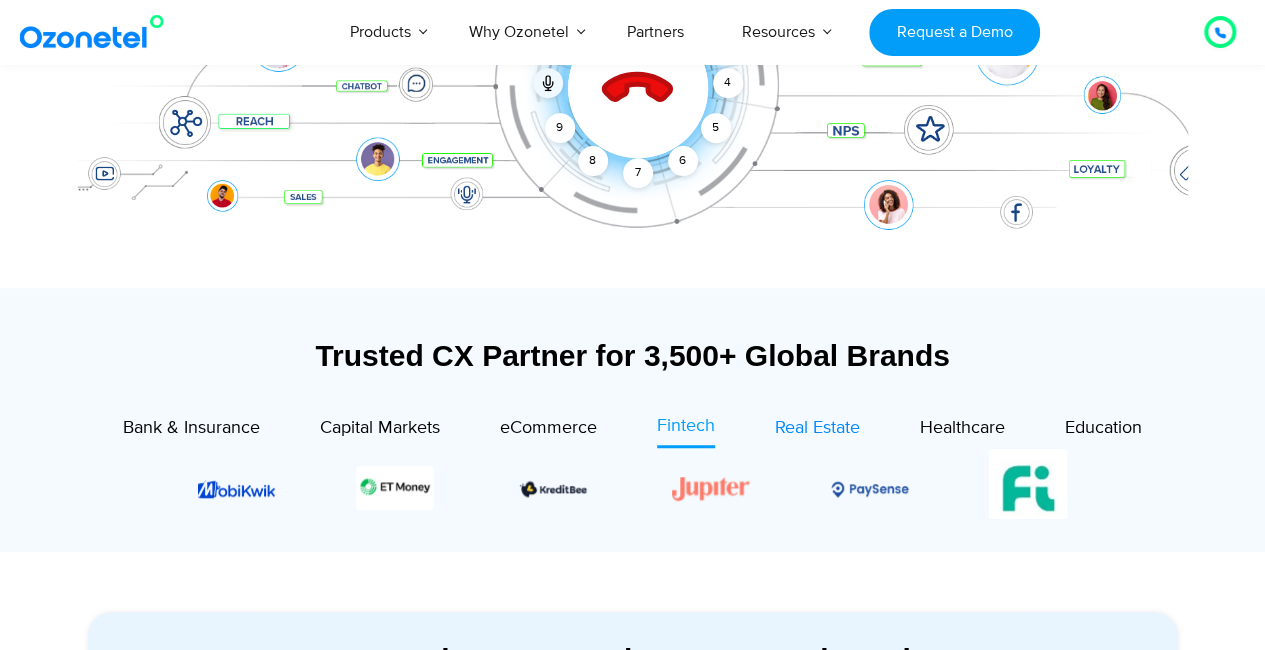 click on "Real Estate" at bounding box center [817, 428] 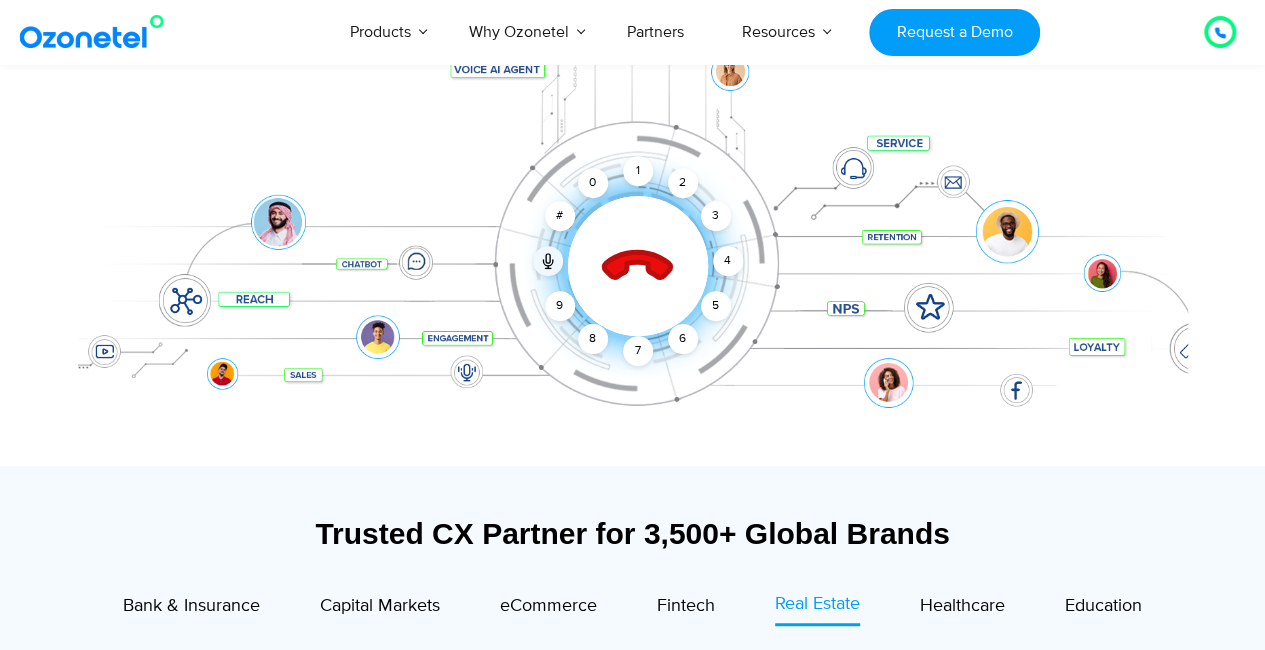 scroll, scrollTop: 200, scrollLeft: 0, axis: vertical 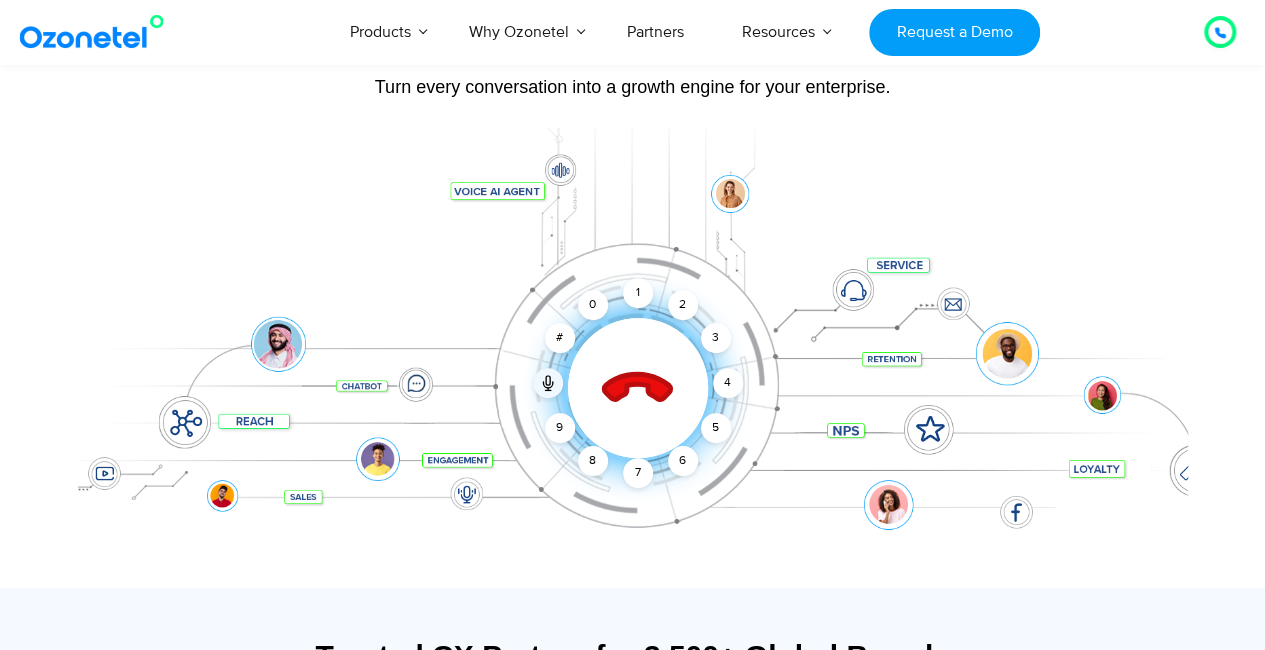 click at bounding box center (637, 389) 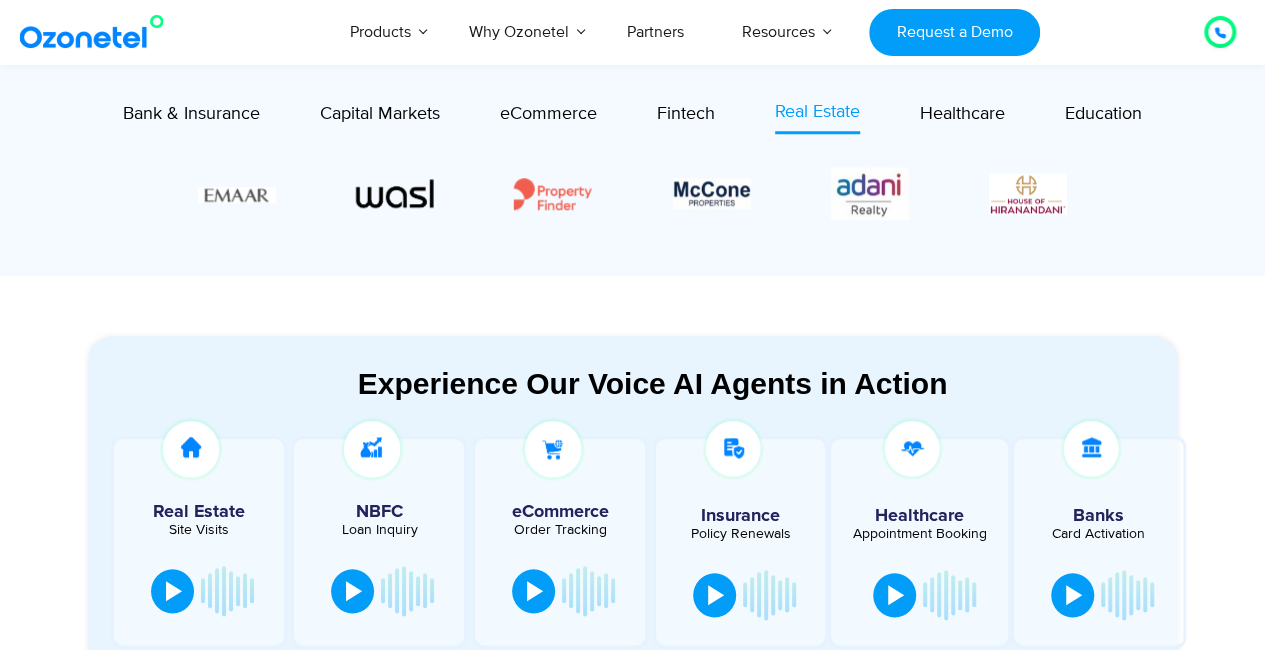 scroll, scrollTop: 900, scrollLeft: 0, axis: vertical 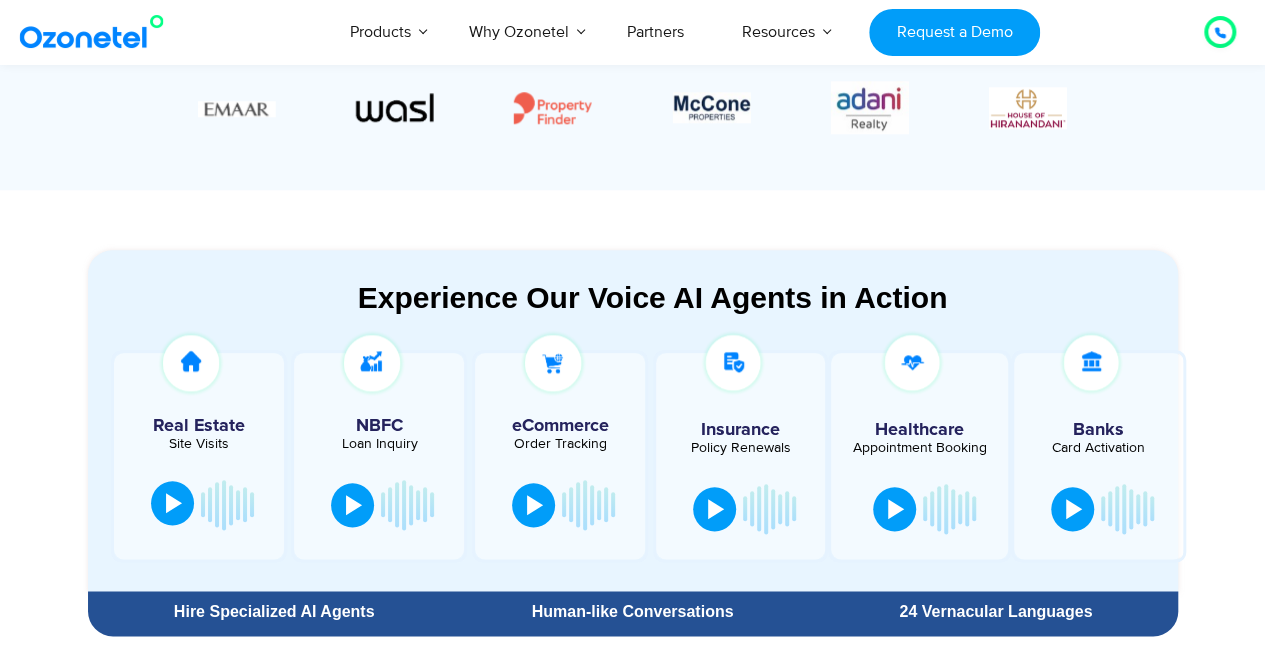 click at bounding box center [174, 503] 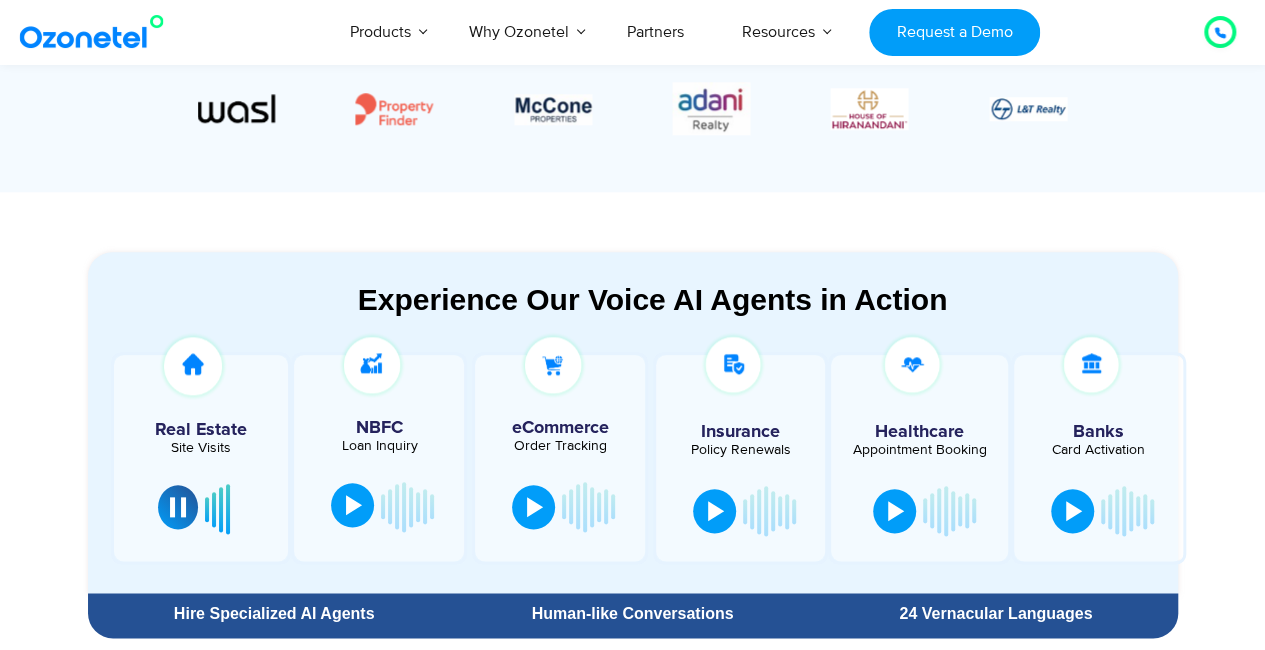 click at bounding box center (352, 505) 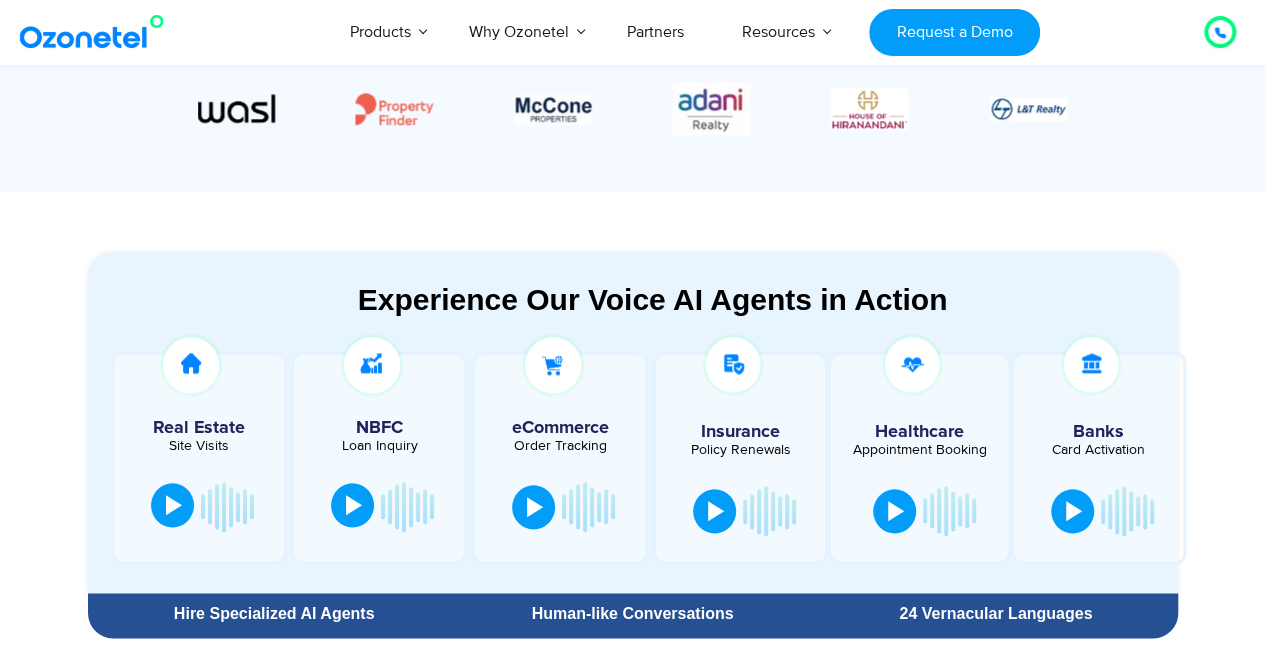 click at bounding box center (354, 505) 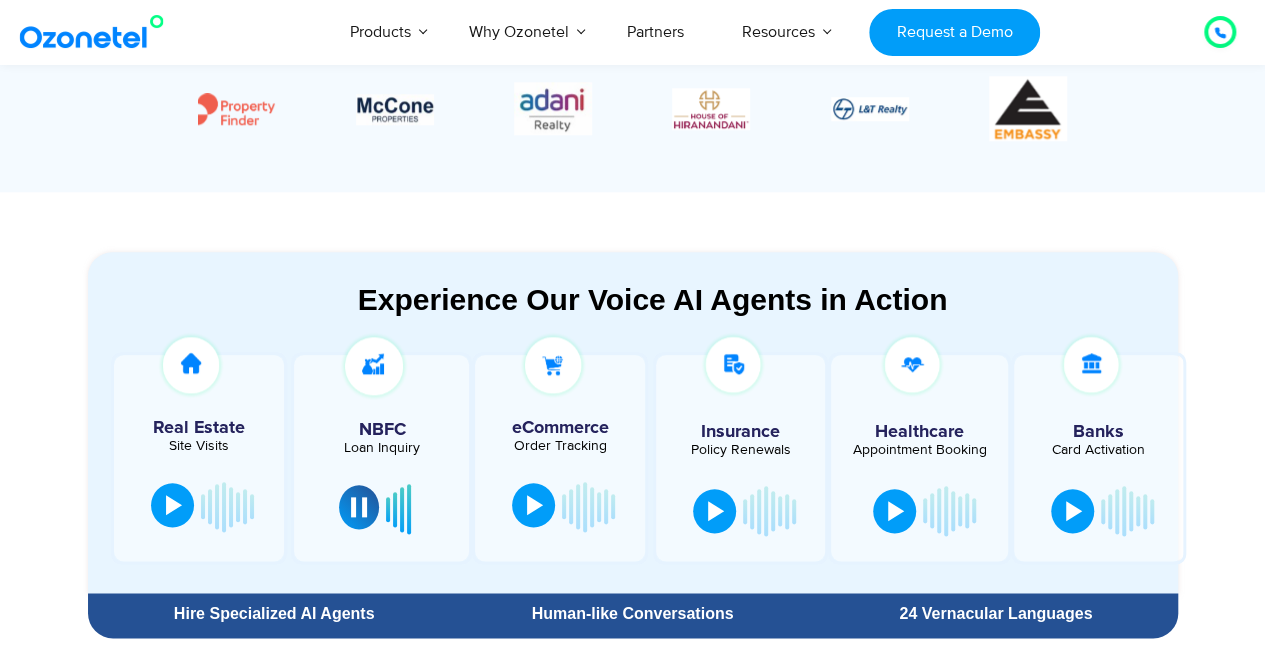 click at bounding box center (533, 505) 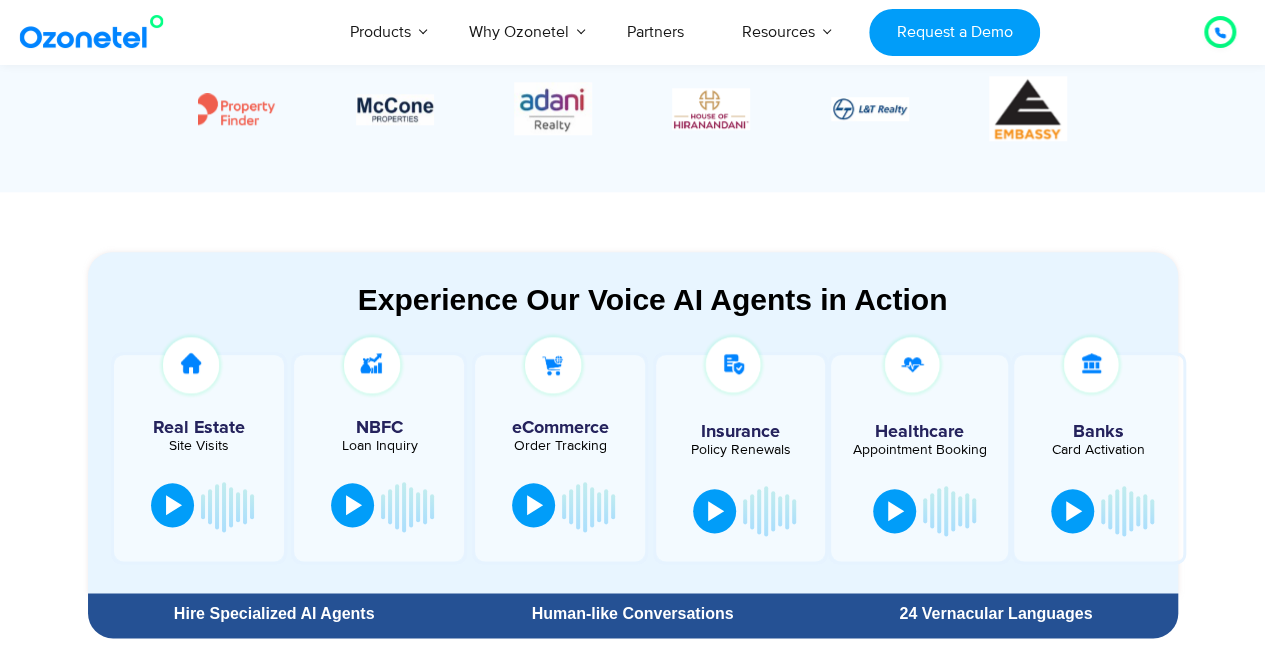 click at bounding box center (533, 505) 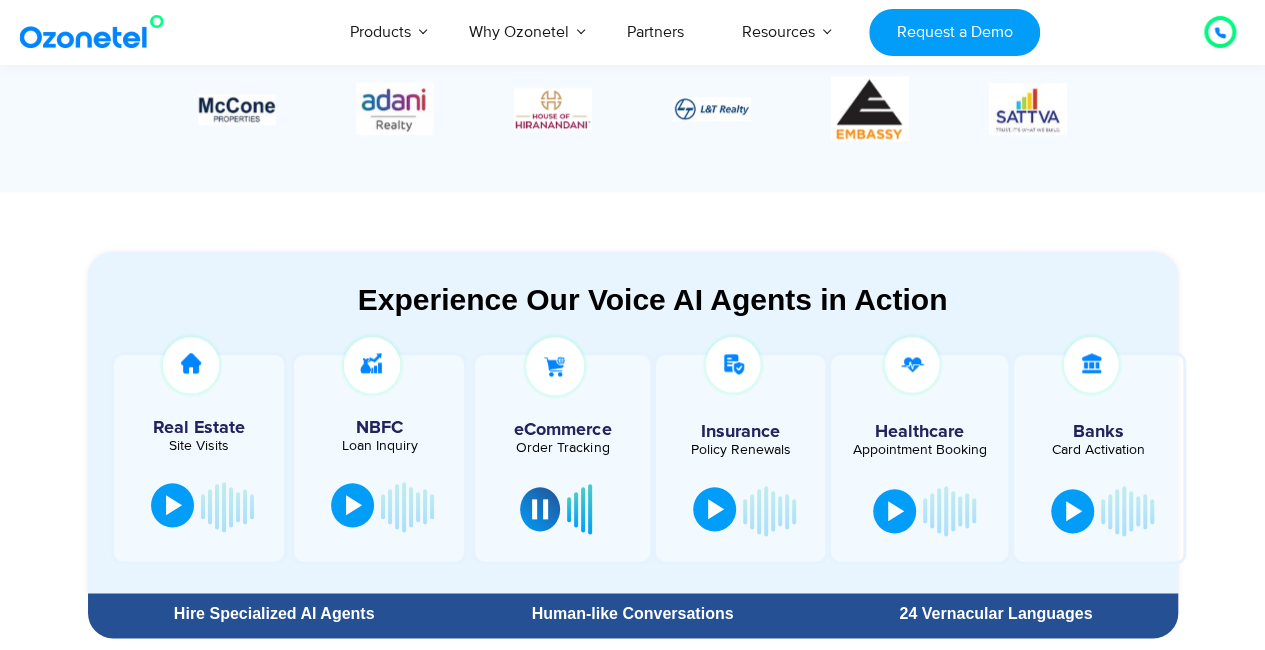 click at bounding box center [716, 509] 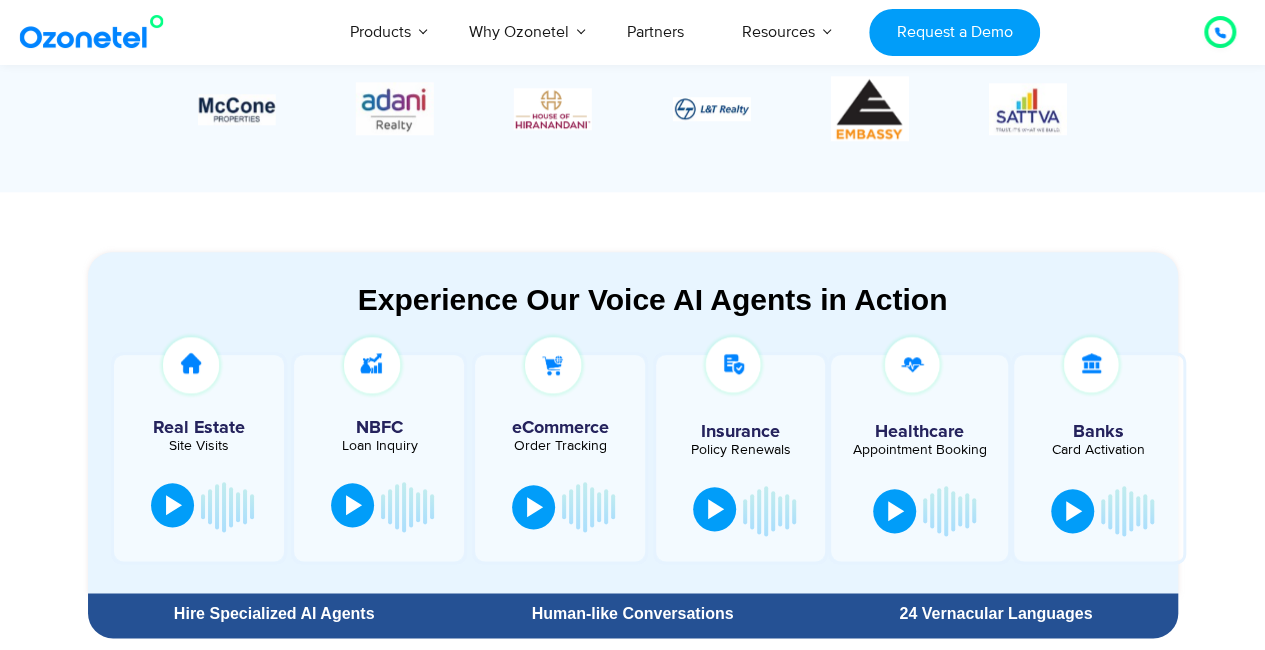 click at bounding box center (716, 509) 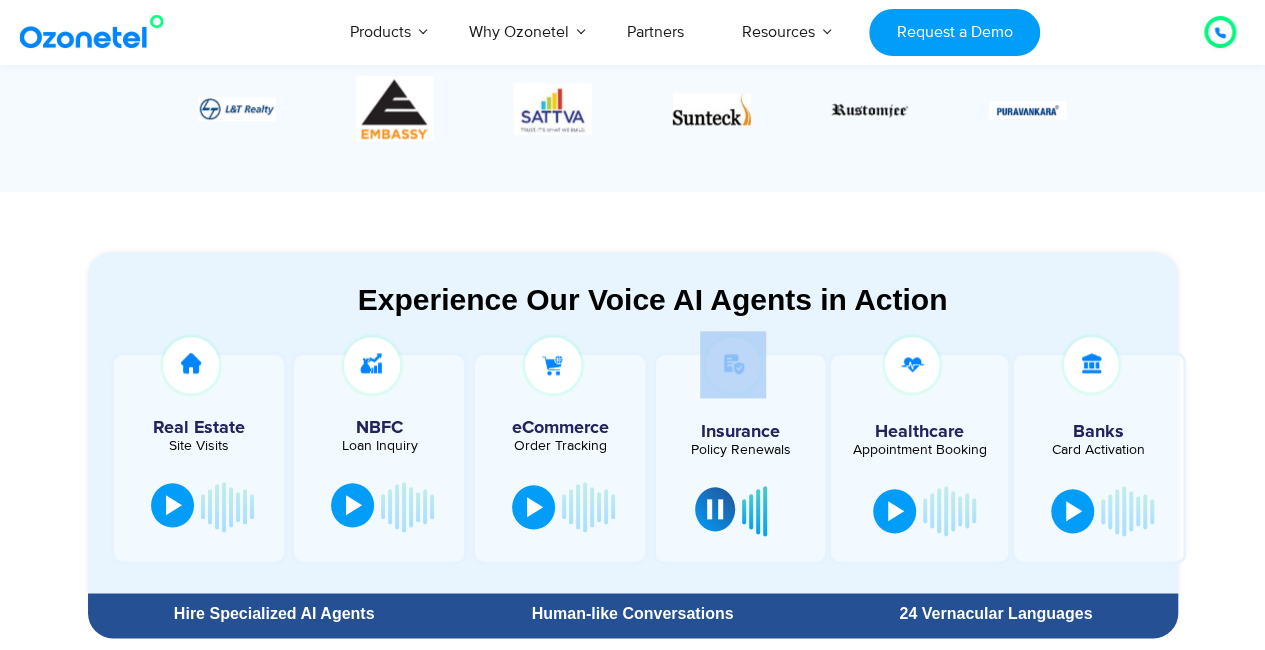 drag, startPoint x: 690, startPoint y: 425, endPoint x: 796, endPoint y: 442, distance: 107.35455 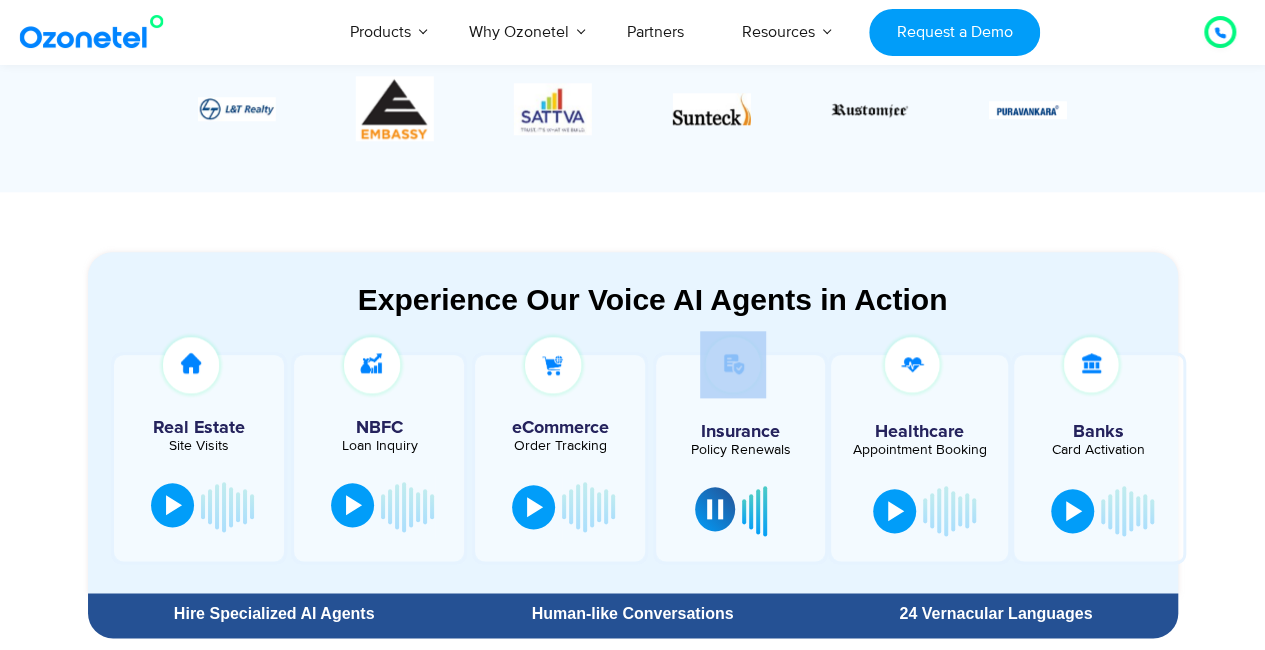click on "Insurance
Policy Renewals" at bounding box center (740, 458) 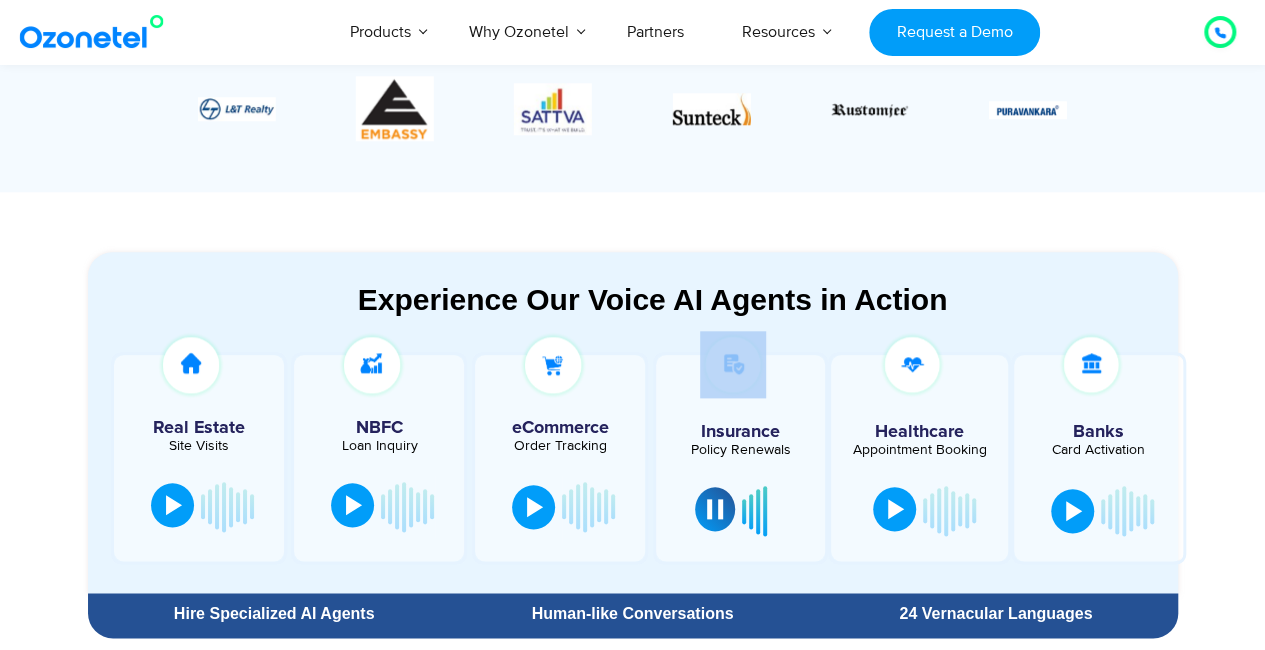 click at bounding box center [894, 509] 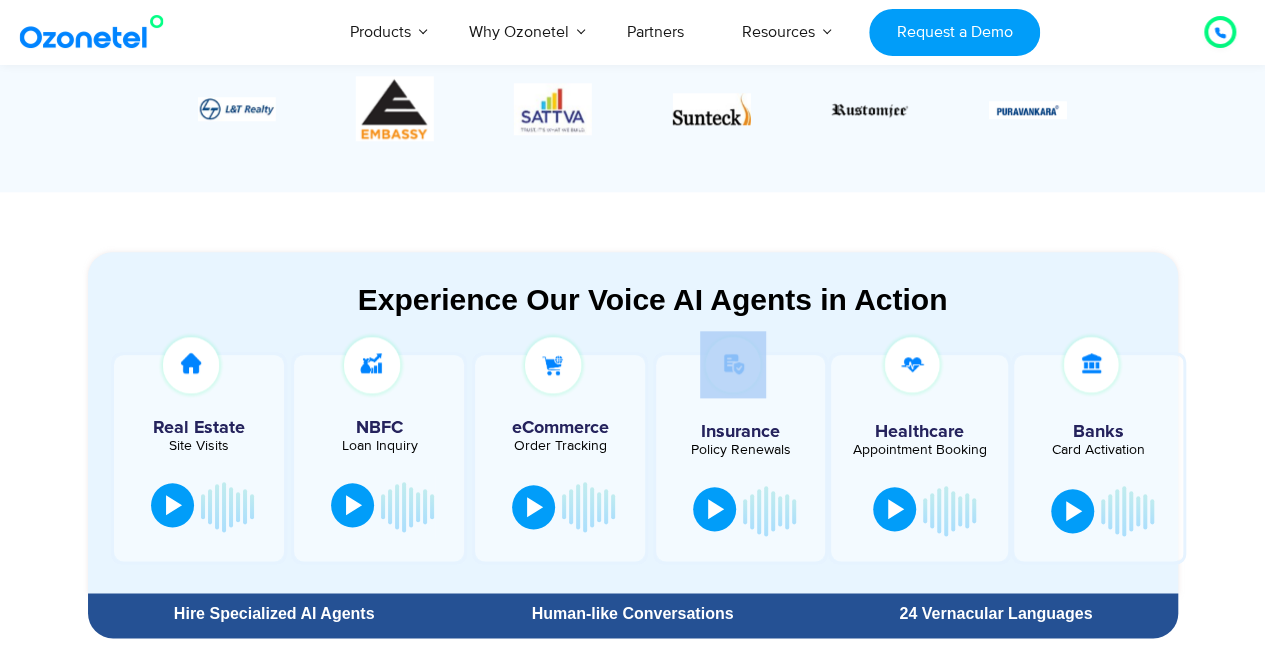 click at bounding box center (894, 509) 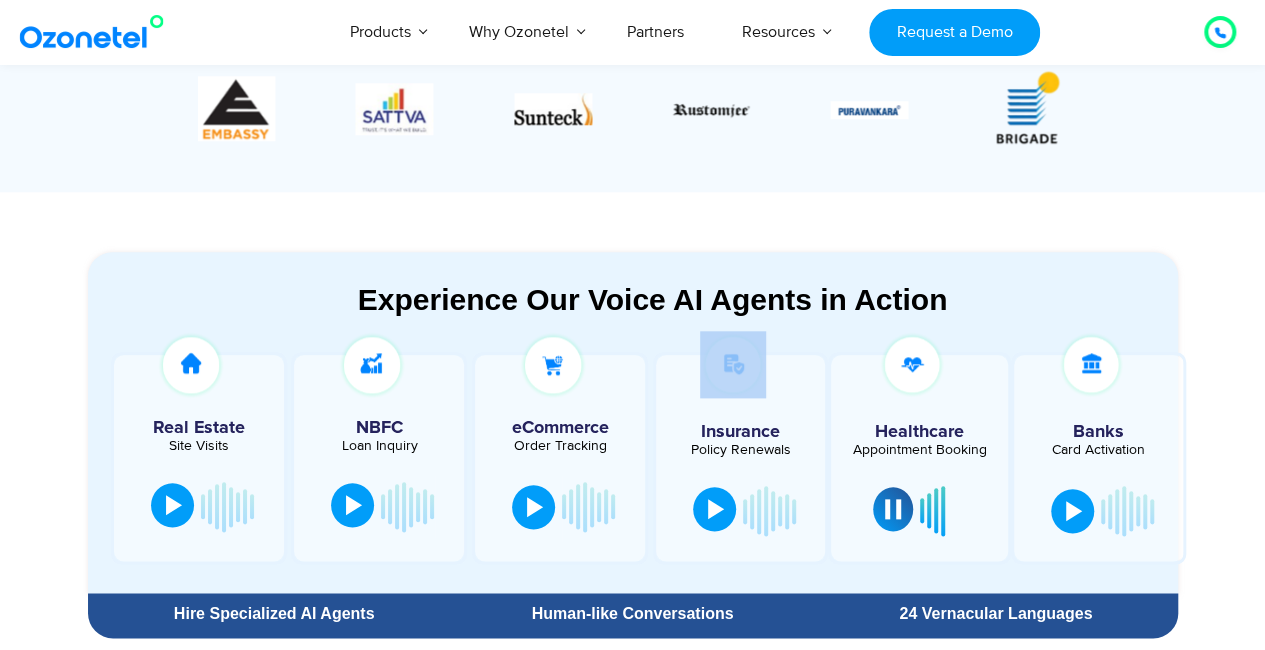 click at bounding box center [893, 509] 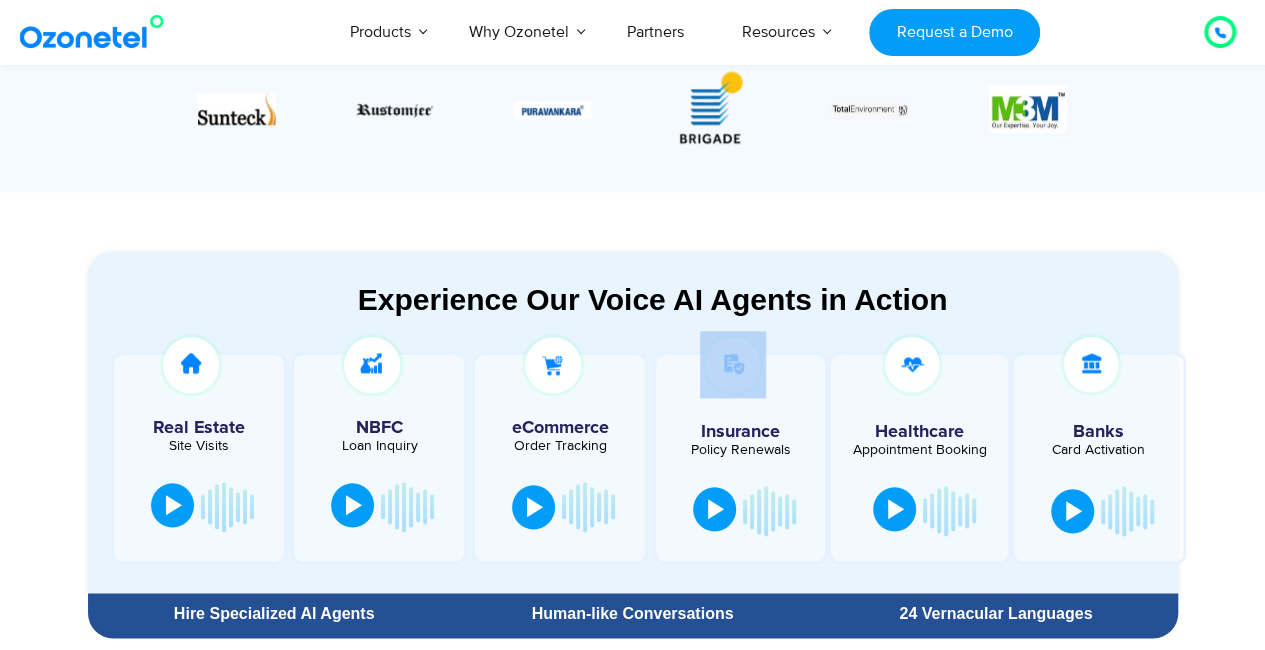 type 